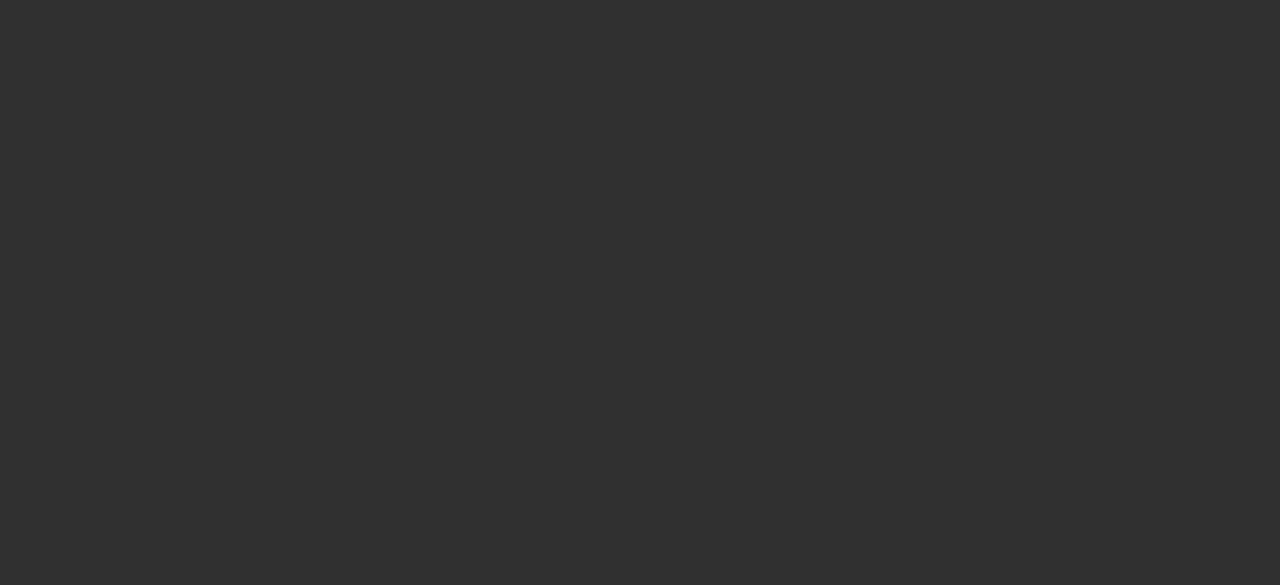scroll, scrollTop: 0, scrollLeft: 0, axis: both 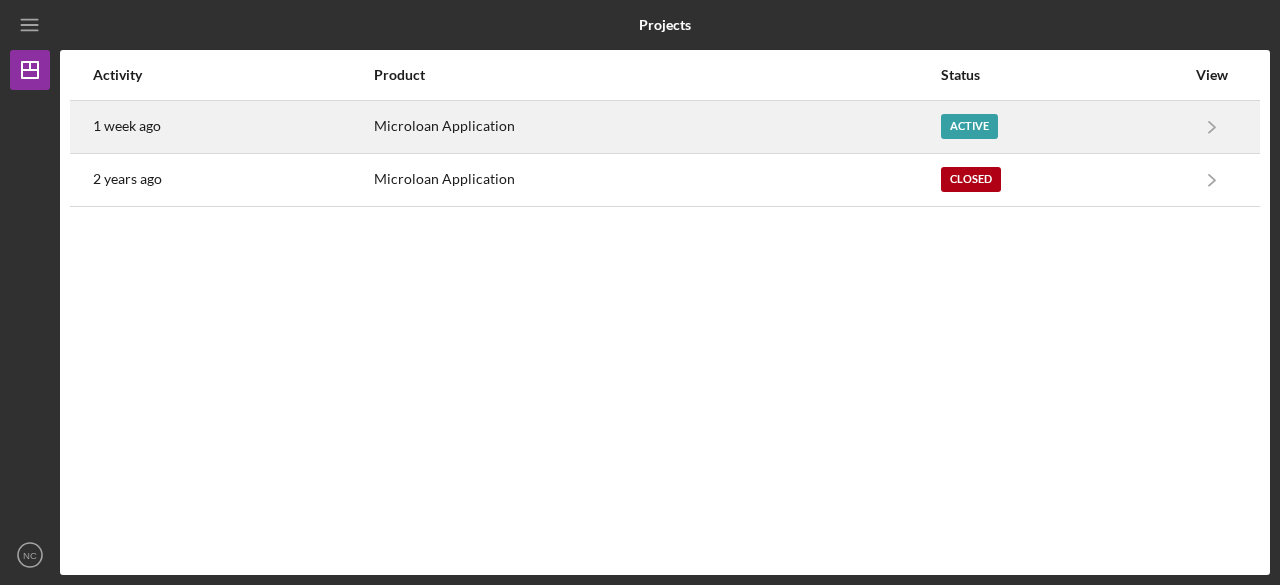 click on "Microloan Application" at bounding box center [656, 127] 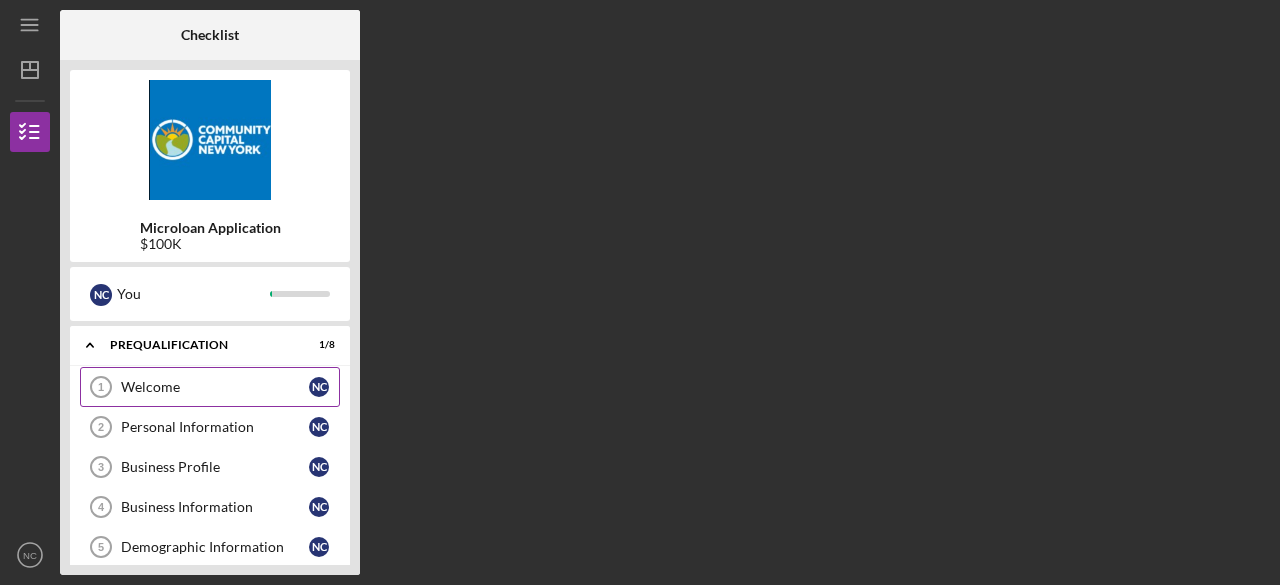 click on "Welcome" at bounding box center [215, 387] 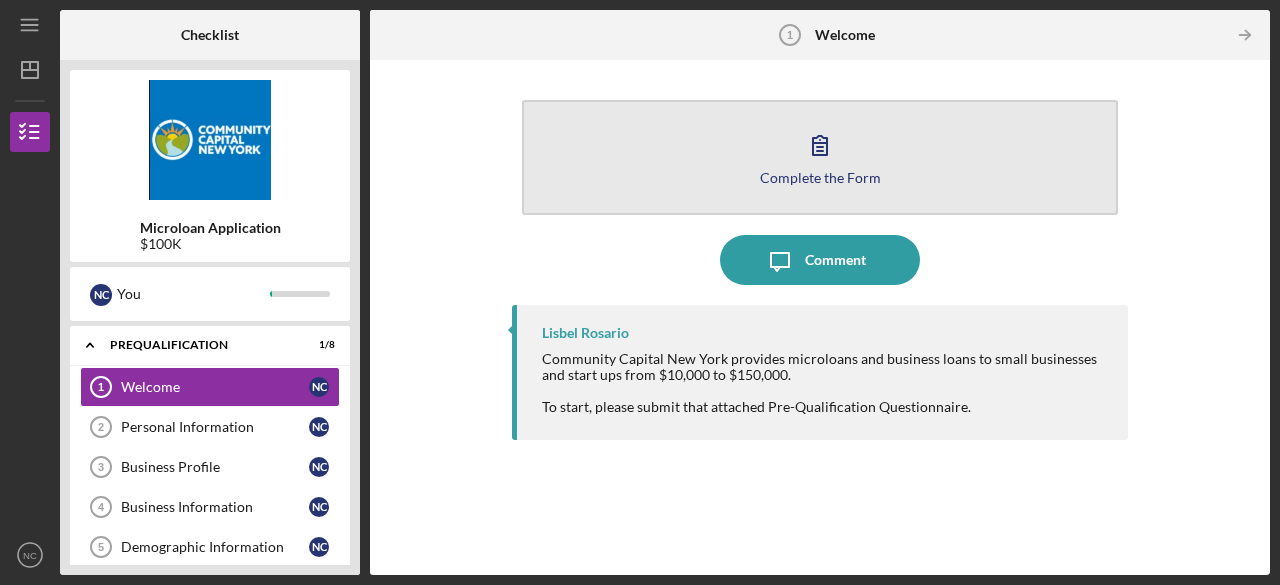 click on "Complete the Form" at bounding box center [820, 177] 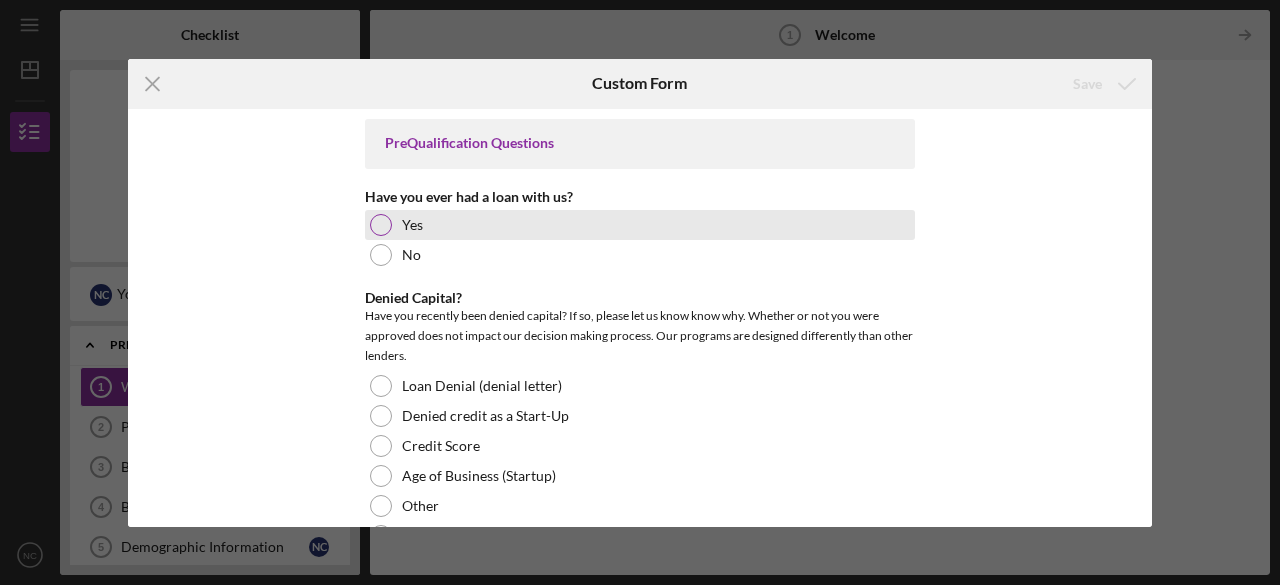 click on "Yes" at bounding box center (640, 225) 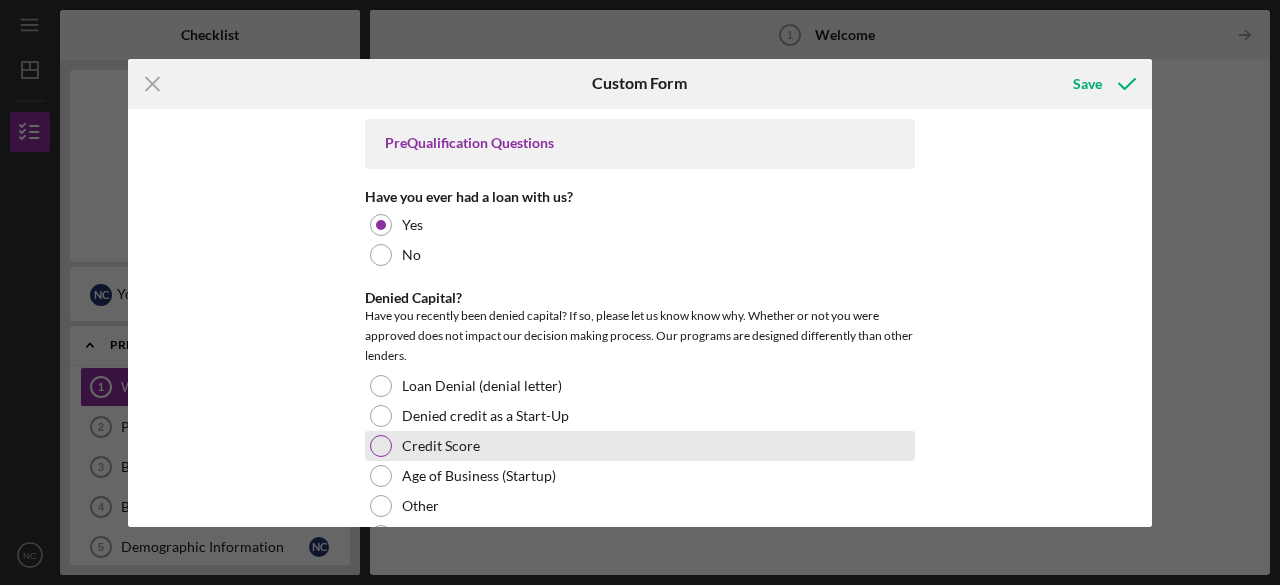 click at bounding box center [381, 446] 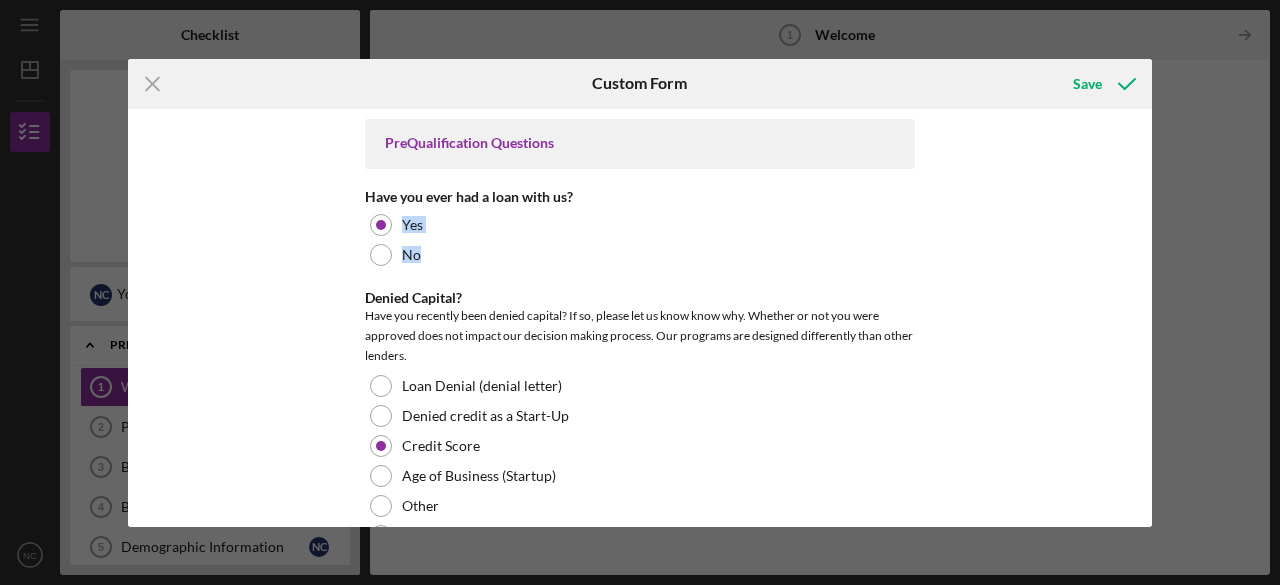 drag, startPoint x: 1143, startPoint y: 201, endPoint x: 1144, endPoint y: 244, distance: 43.011627 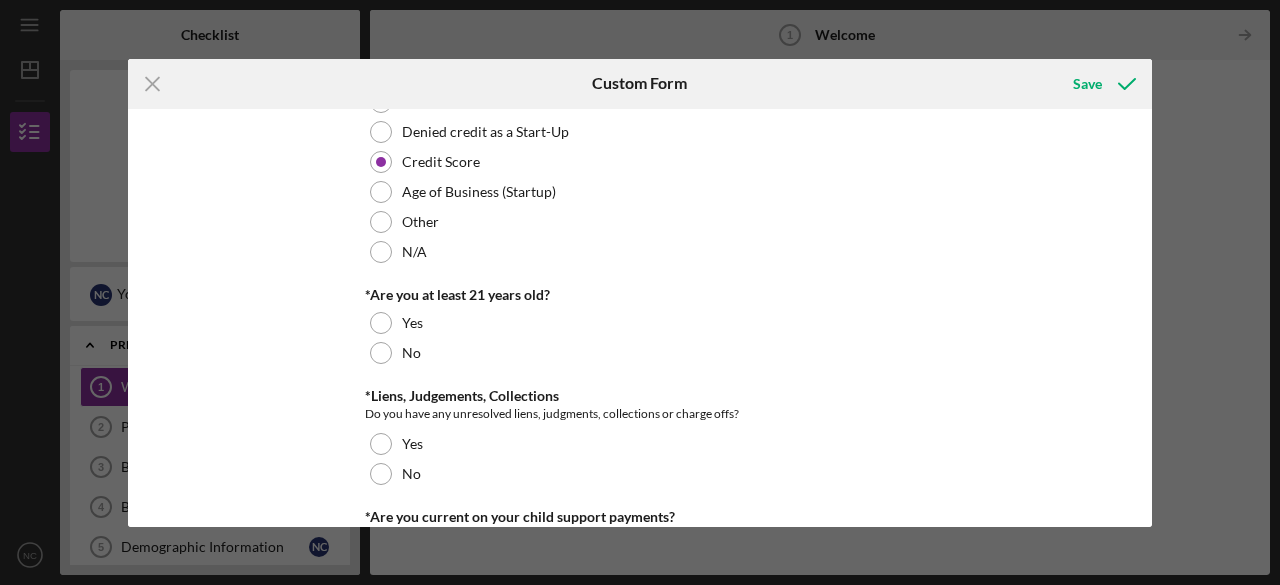 scroll, scrollTop: 325, scrollLeft: 0, axis: vertical 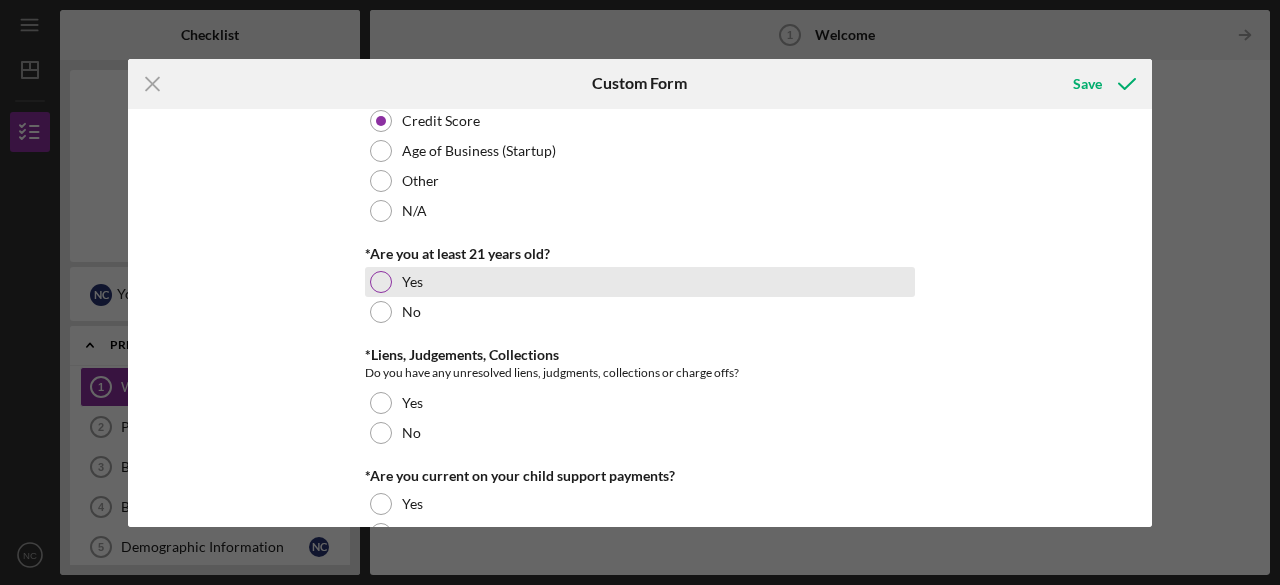 click at bounding box center (381, 282) 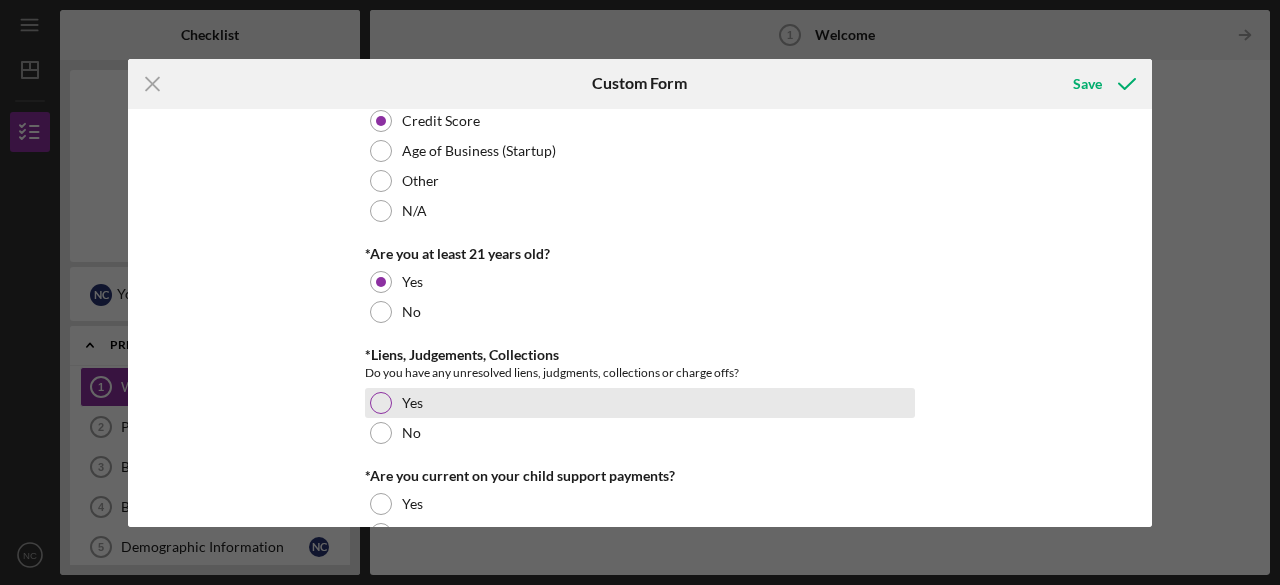 click at bounding box center [381, 403] 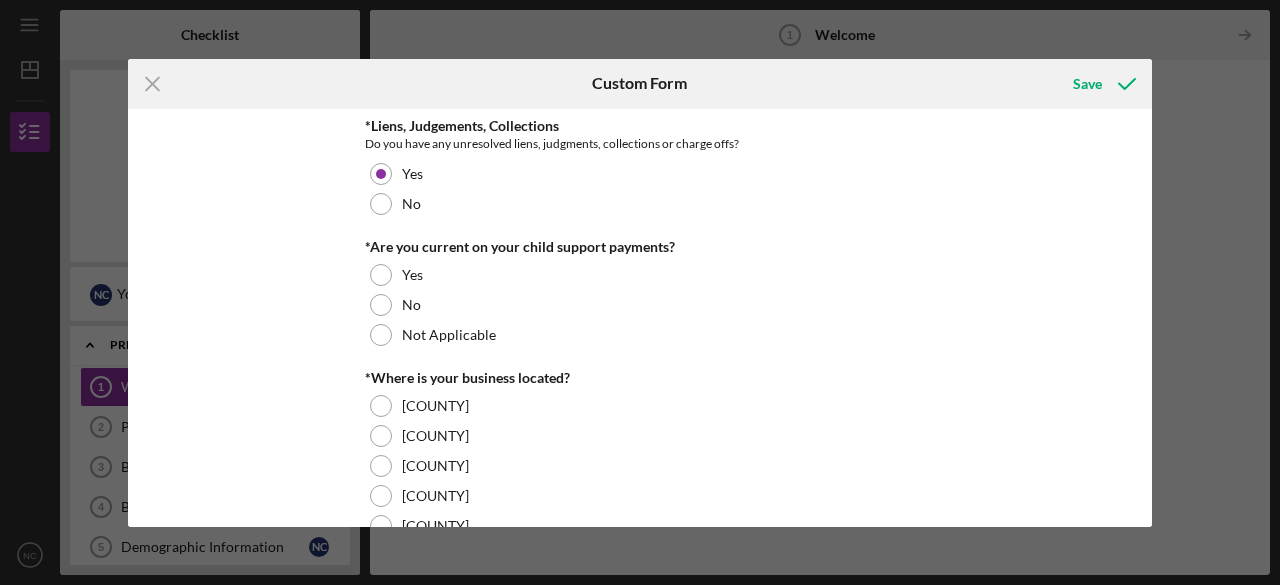 scroll, scrollTop: 559, scrollLeft: 0, axis: vertical 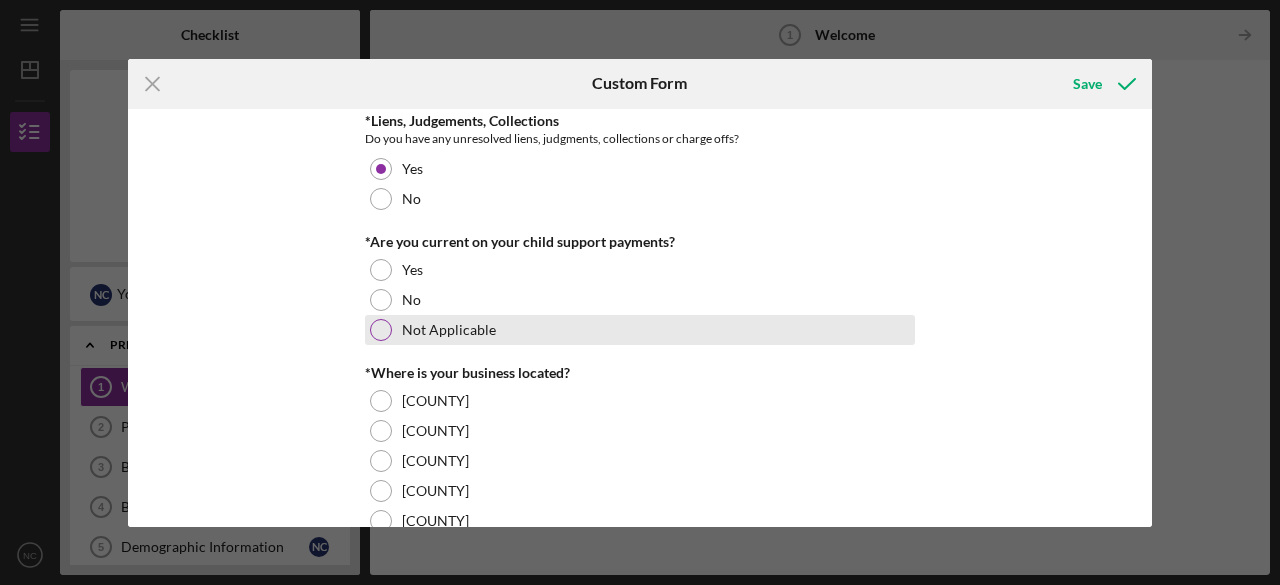 click at bounding box center (381, 330) 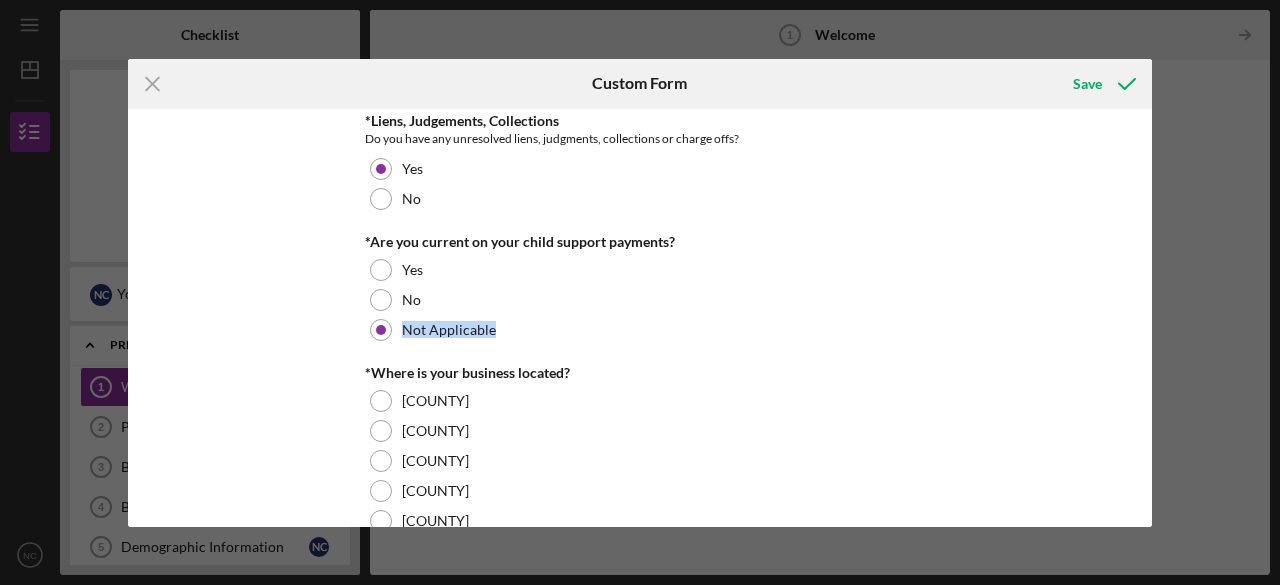 drag, startPoint x: 1144, startPoint y: 313, endPoint x: 1142, endPoint y: 327, distance: 14.142136 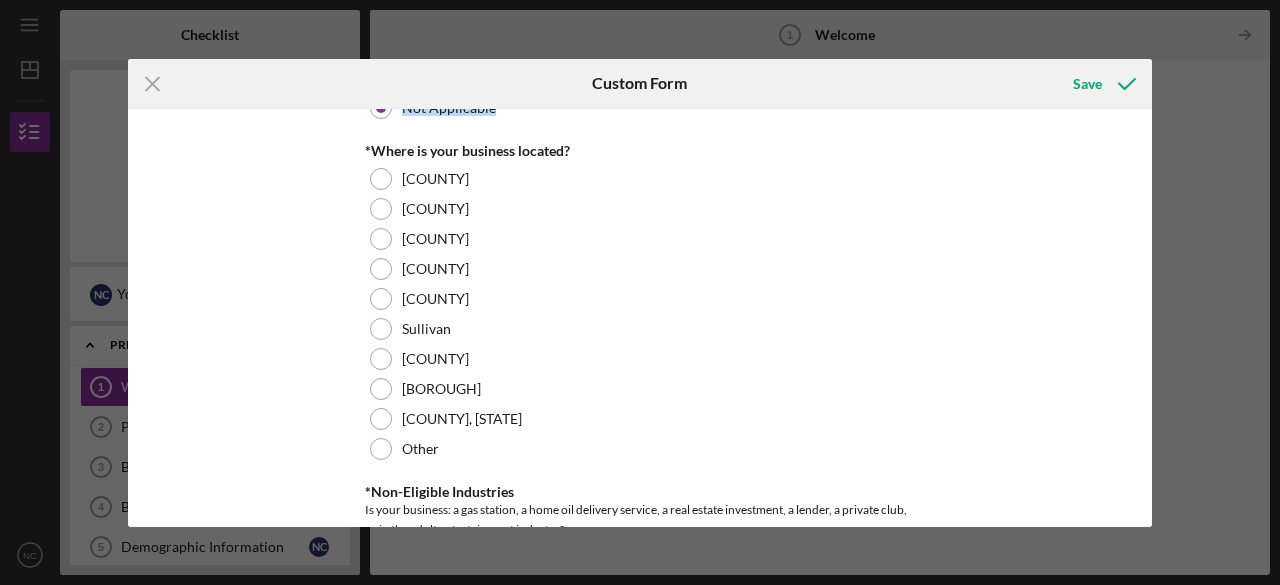 scroll, scrollTop: 797, scrollLeft: 0, axis: vertical 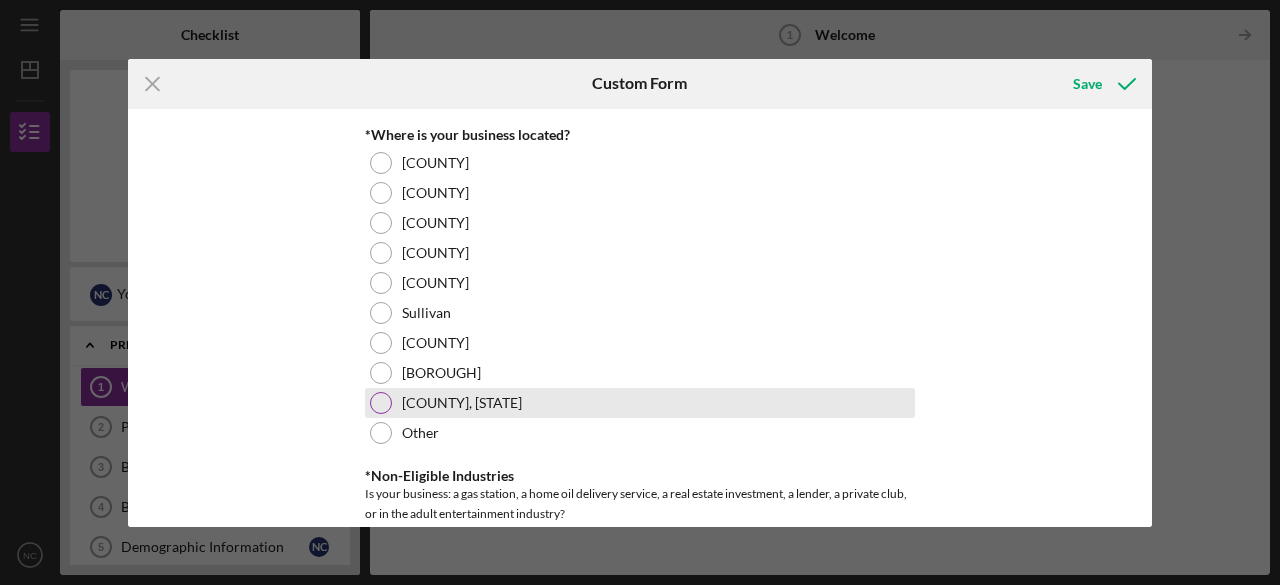 click at bounding box center (381, 403) 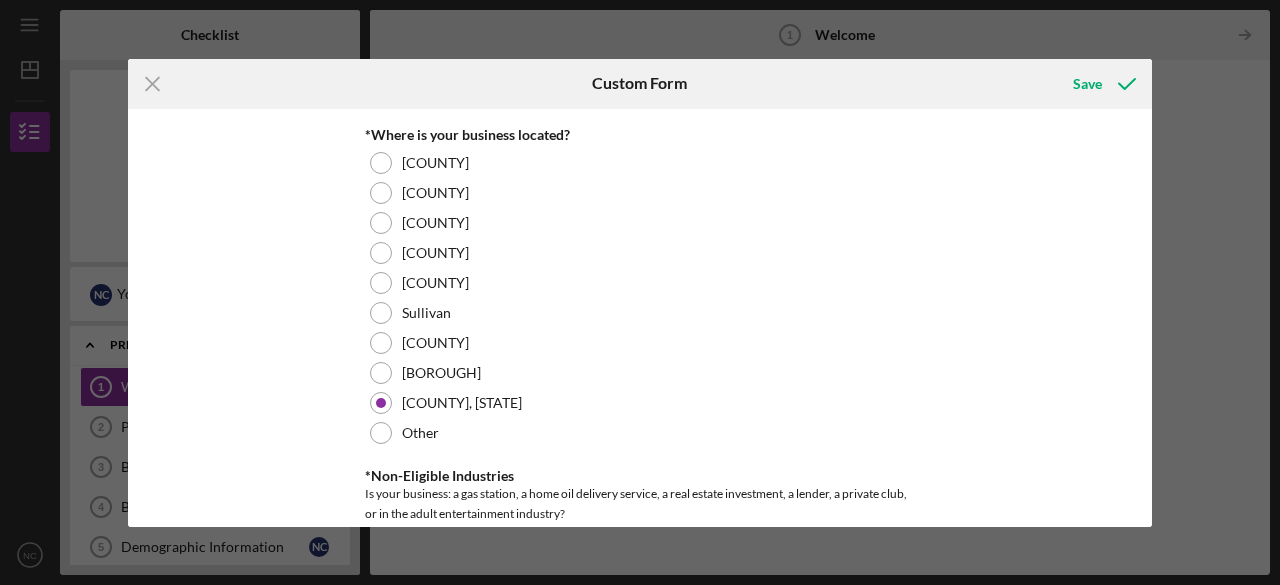 drag, startPoint x: 1145, startPoint y: 352, endPoint x: 1150, endPoint y: 409, distance: 57.21888 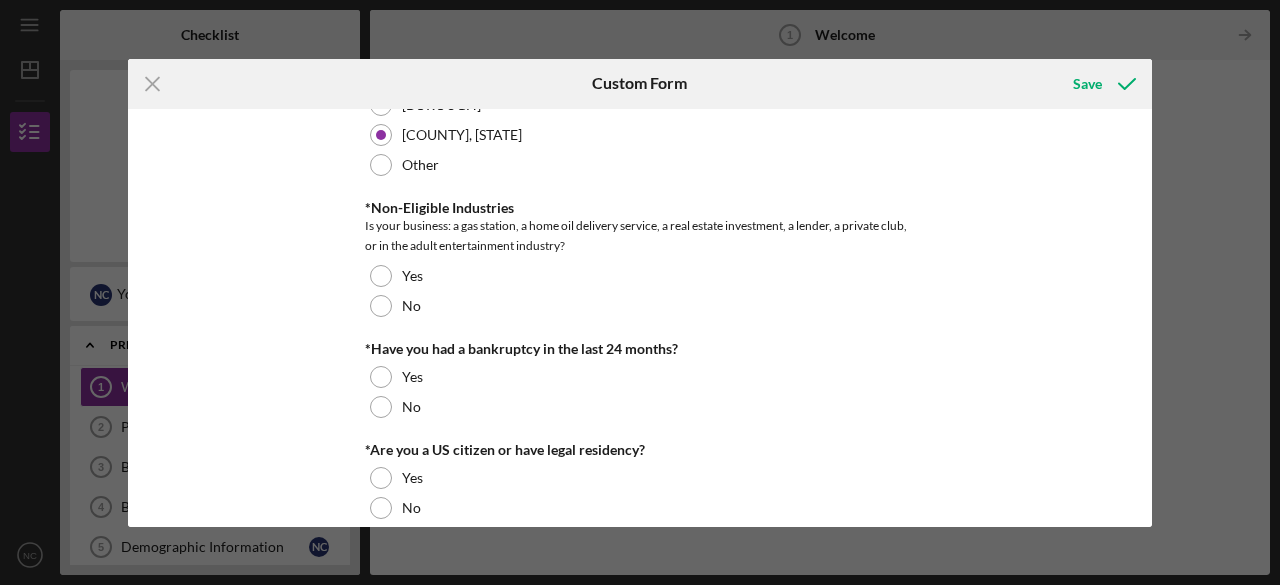 scroll, scrollTop: 1072, scrollLeft: 0, axis: vertical 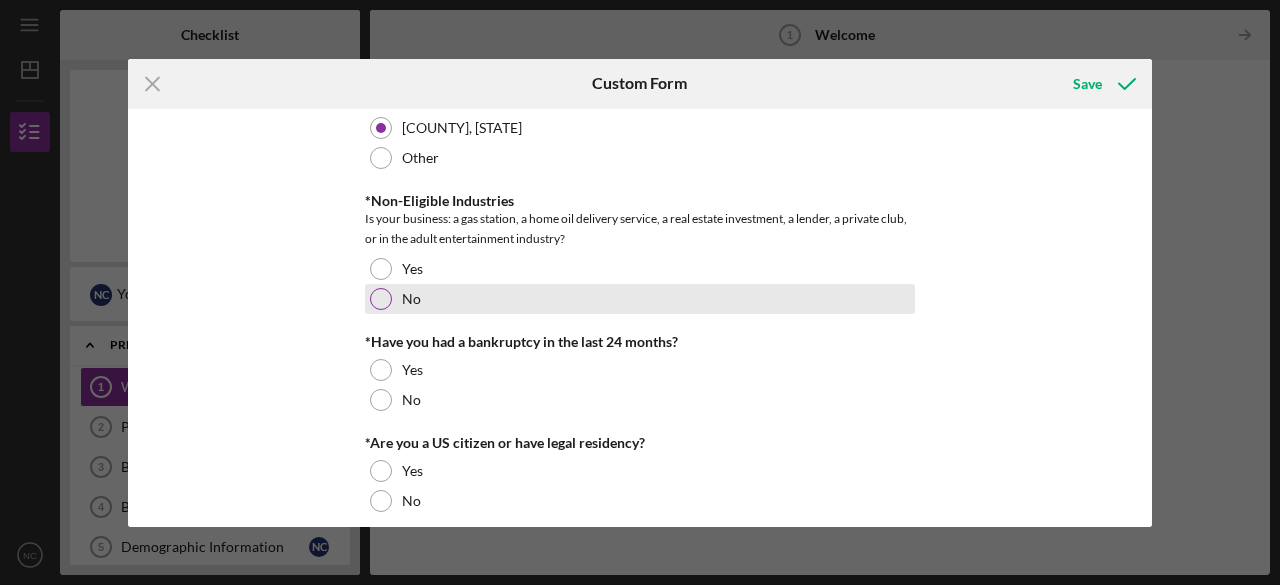 click at bounding box center (381, 299) 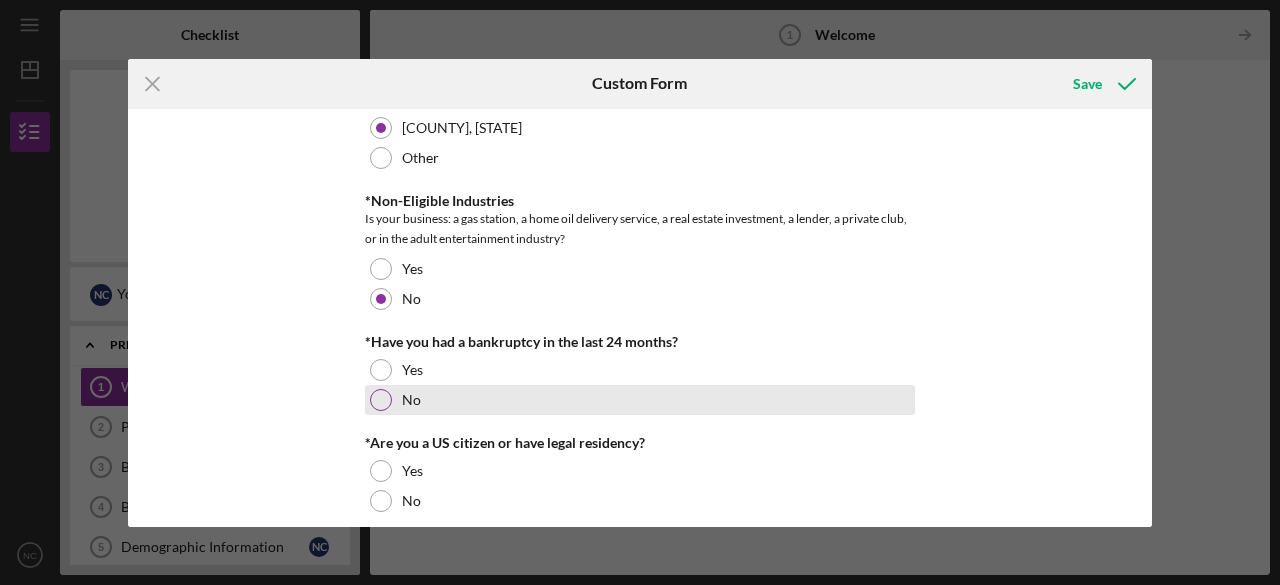 click at bounding box center [381, 400] 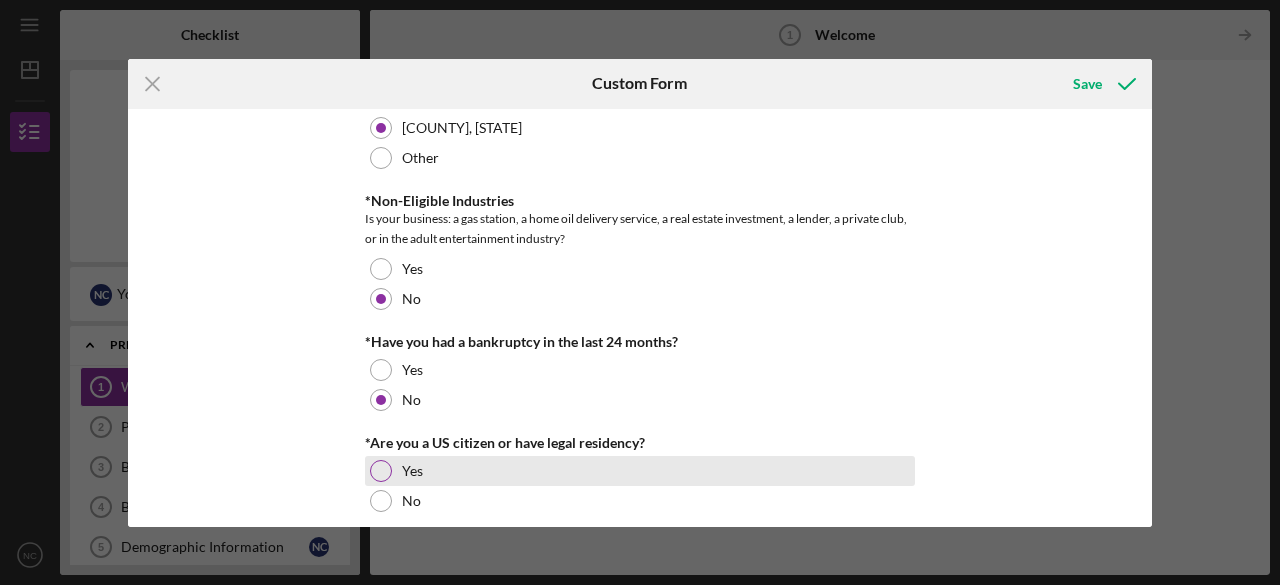 click at bounding box center (381, 471) 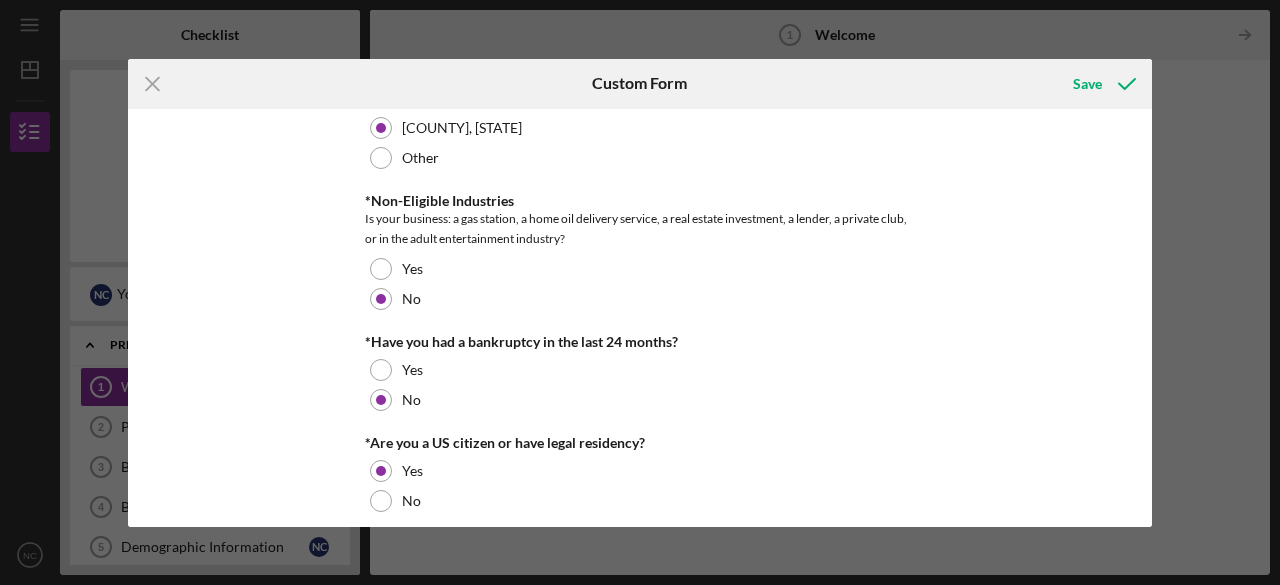 scroll, scrollTop: 1092, scrollLeft: 0, axis: vertical 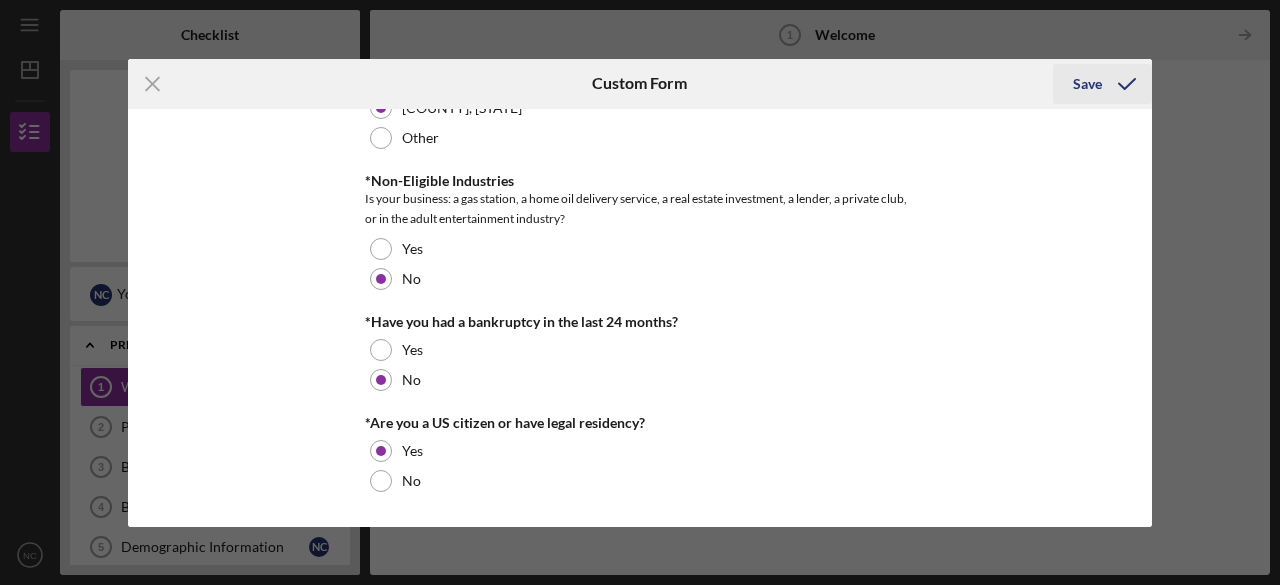 click on "Save" at bounding box center [1087, 84] 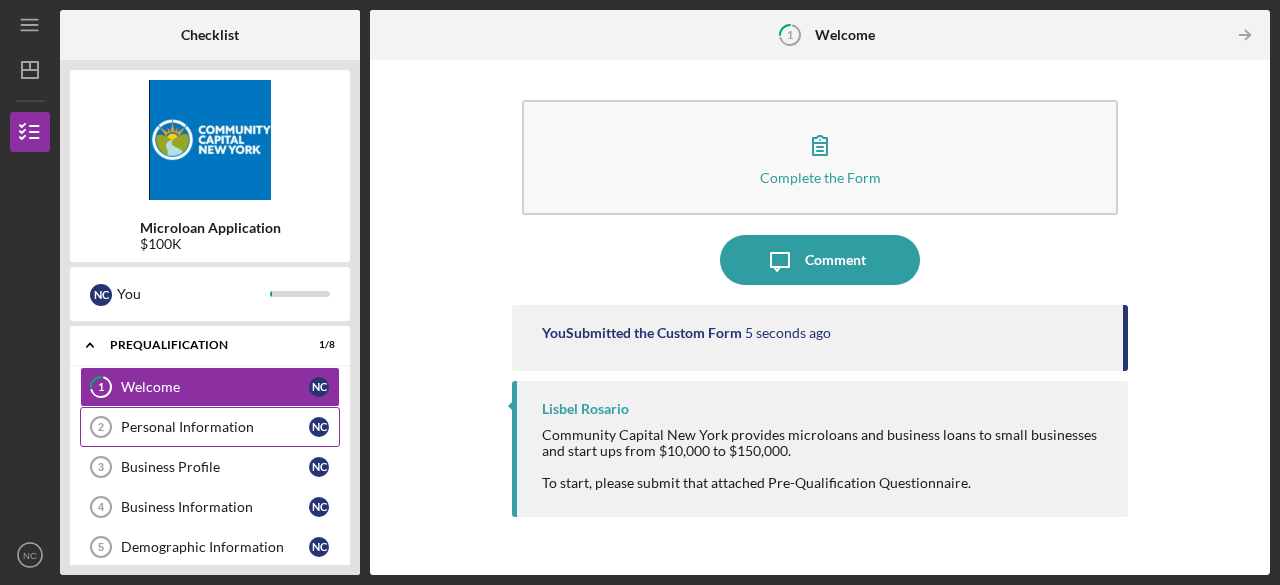 click on "Personal Information" at bounding box center (215, 427) 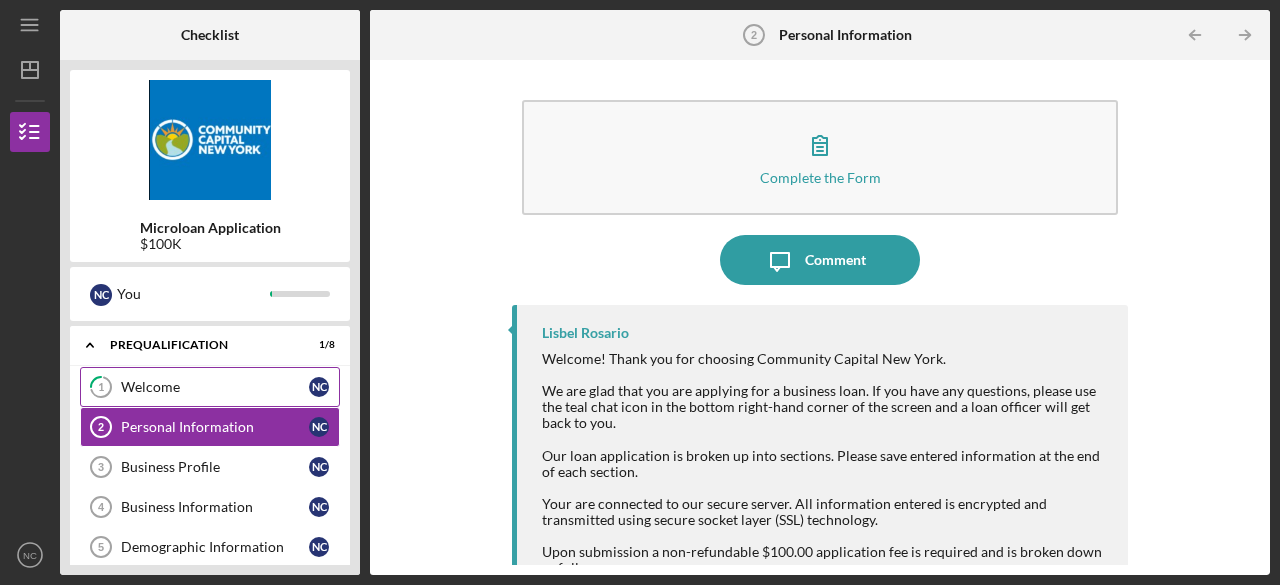click on "Welcome" at bounding box center (215, 387) 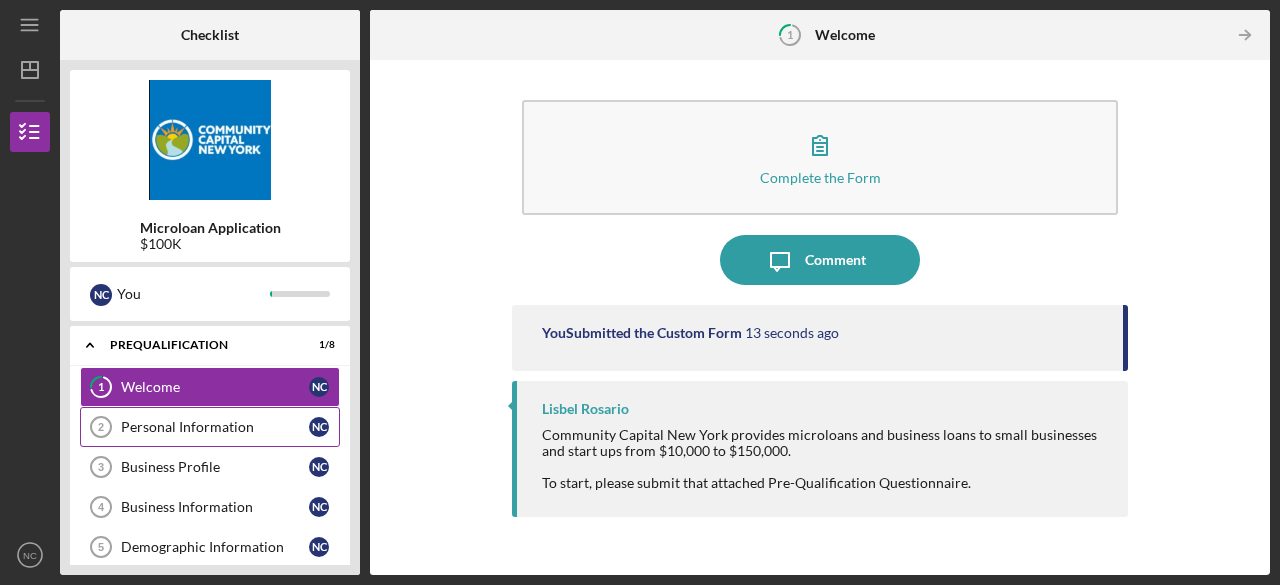 click on "Personal Information" at bounding box center [215, 427] 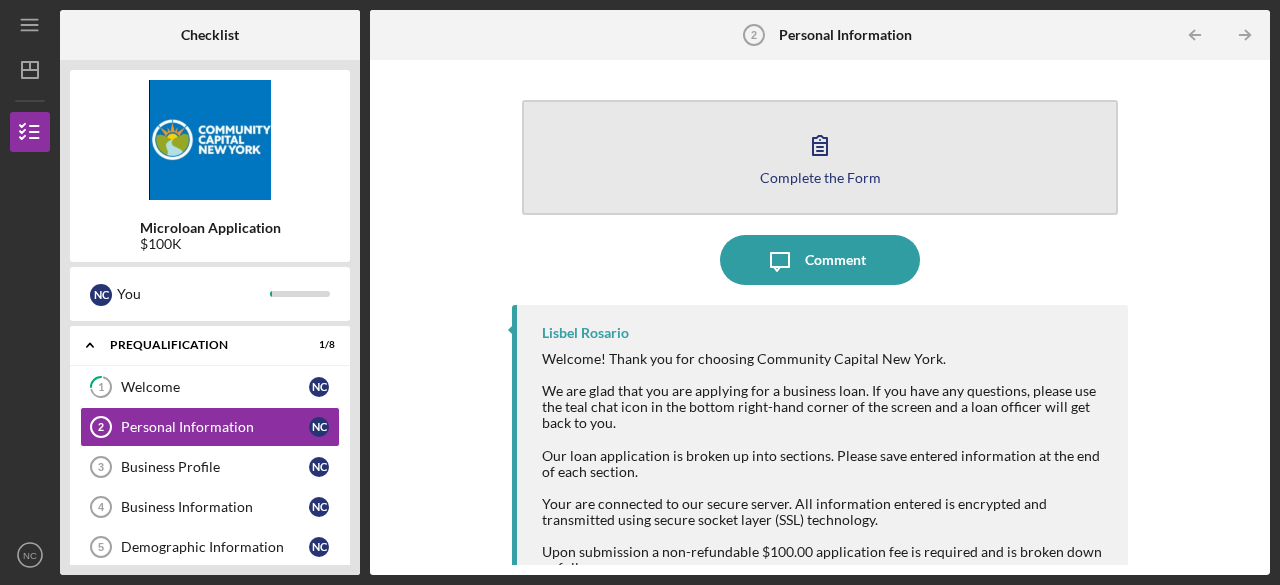click 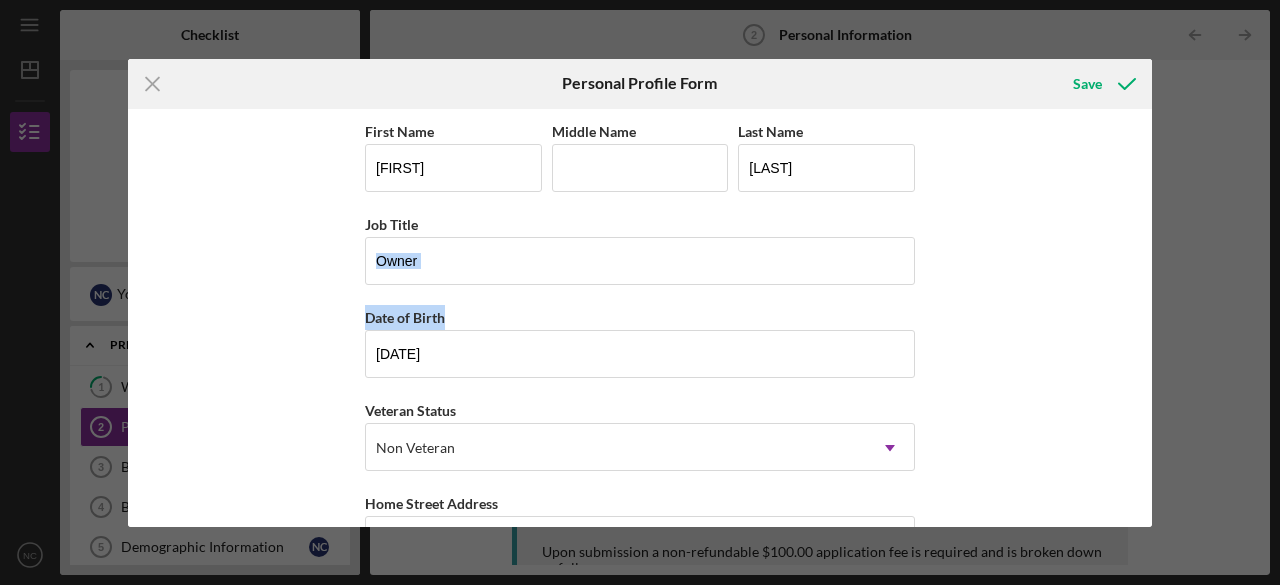 drag, startPoint x: 1142, startPoint y: 262, endPoint x: 1141, endPoint y: 346, distance: 84.00595 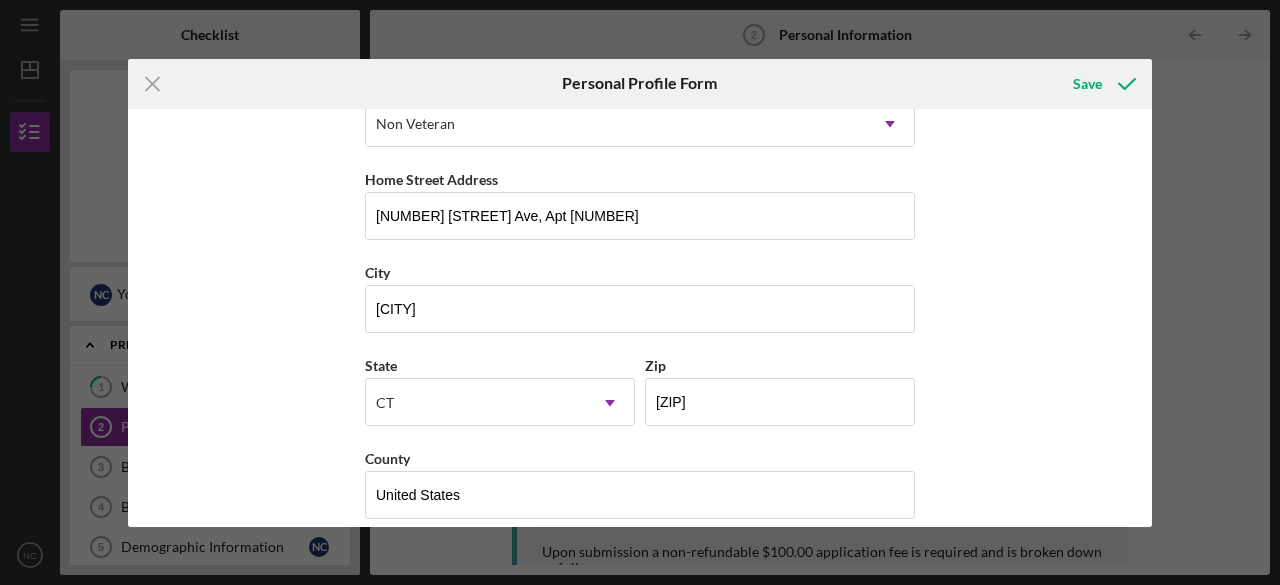 scroll, scrollTop: 324, scrollLeft: 0, axis: vertical 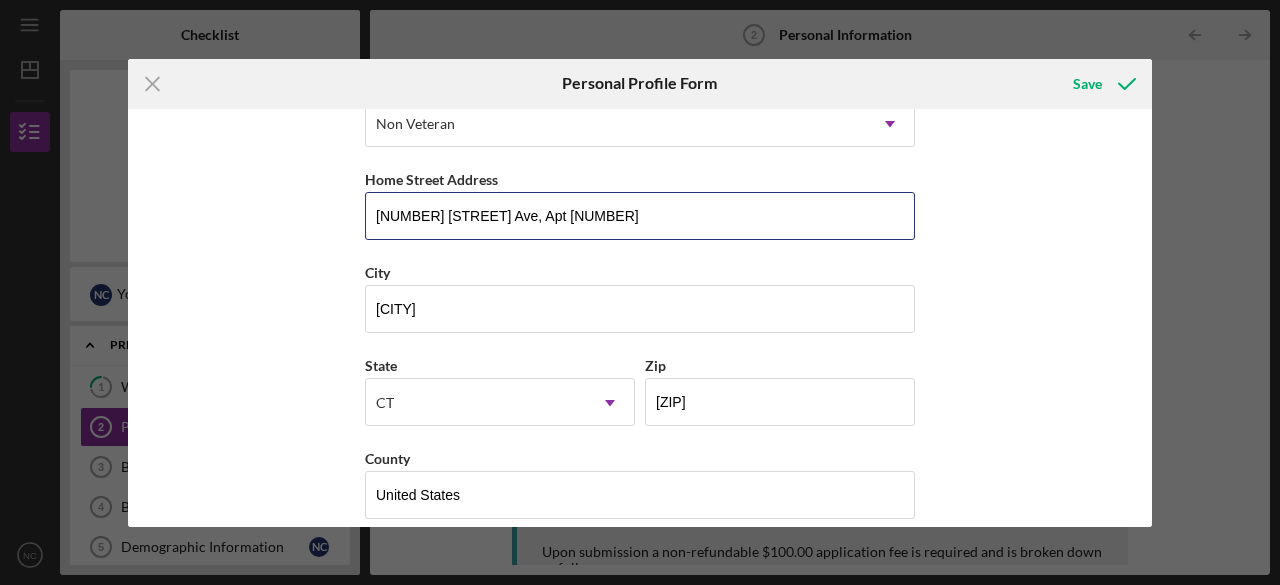 drag, startPoint x: 586, startPoint y: 209, endPoint x: 292, endPoint y: 191, distance: 294.5505 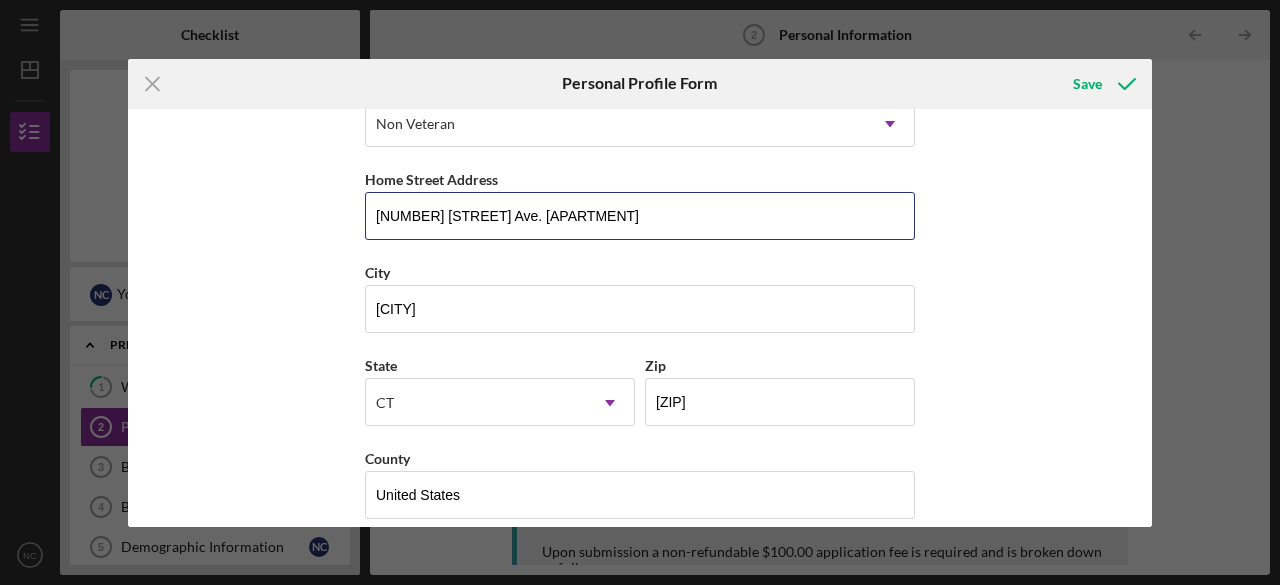 type on "[NUMBER] [STREET] Ave. [APARTMENT]" 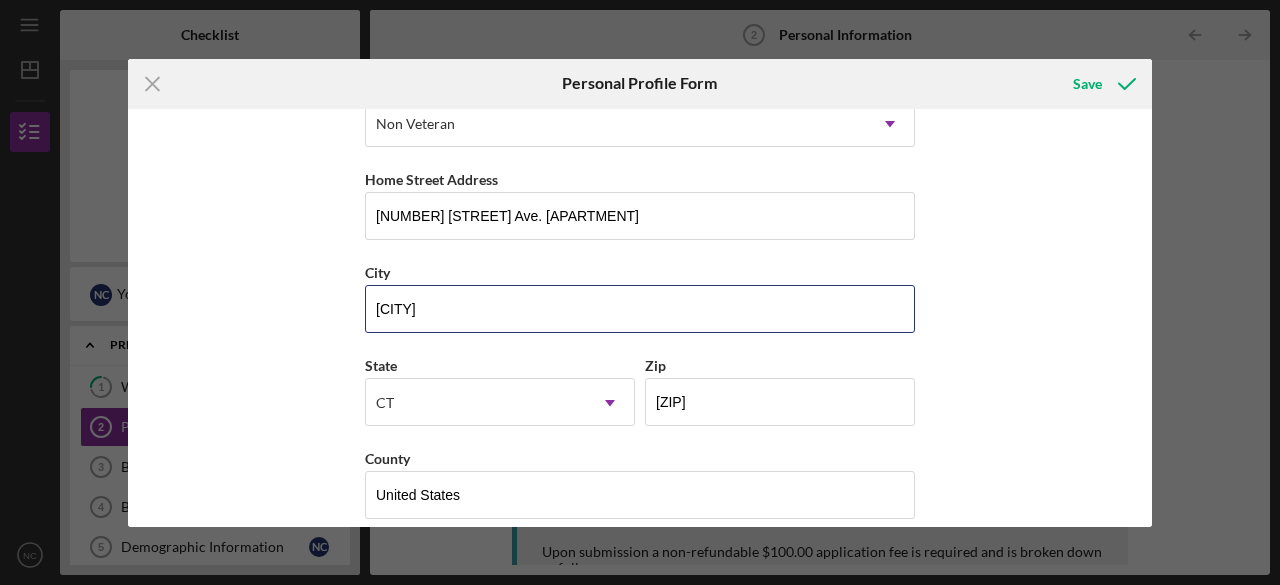type on "D" 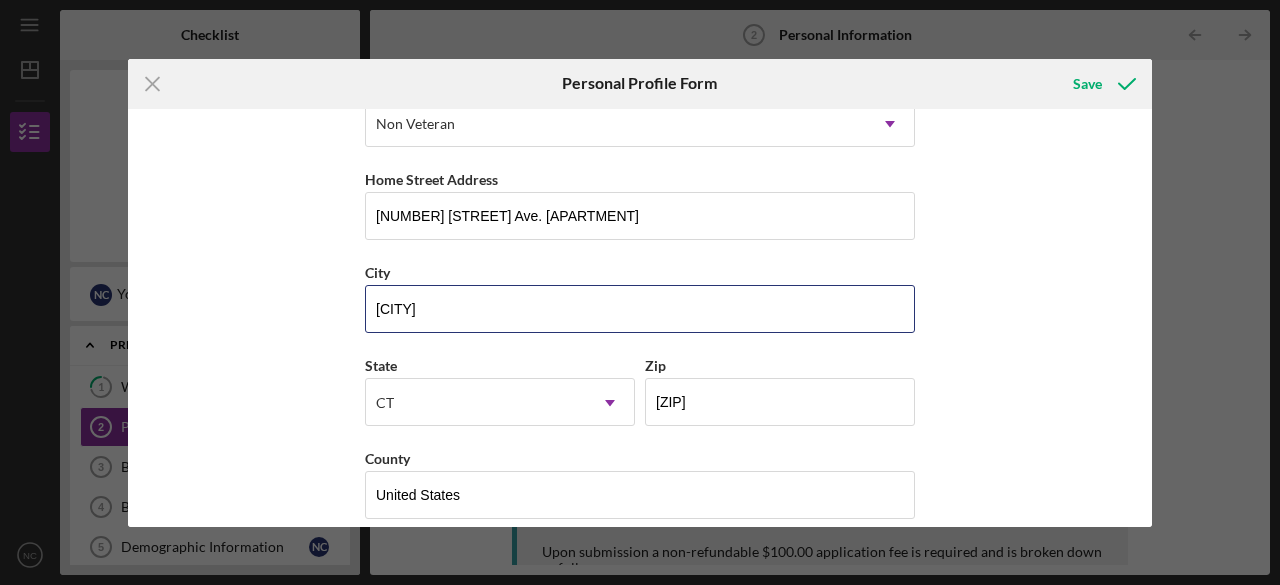 type on "[CITY]" 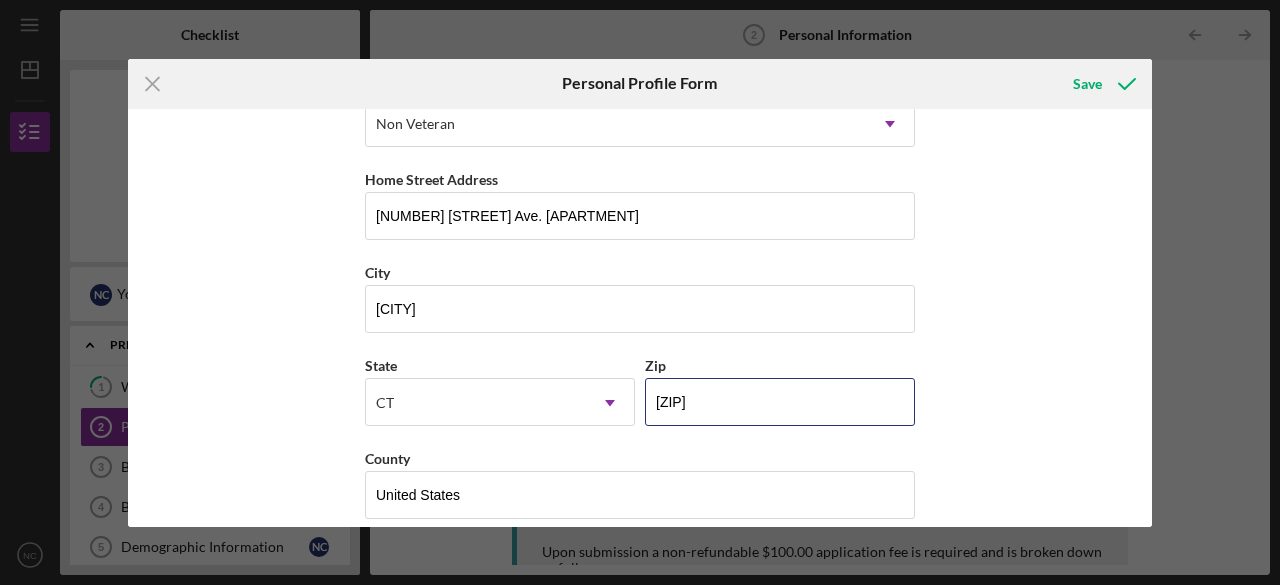 type on "[ZIP]" 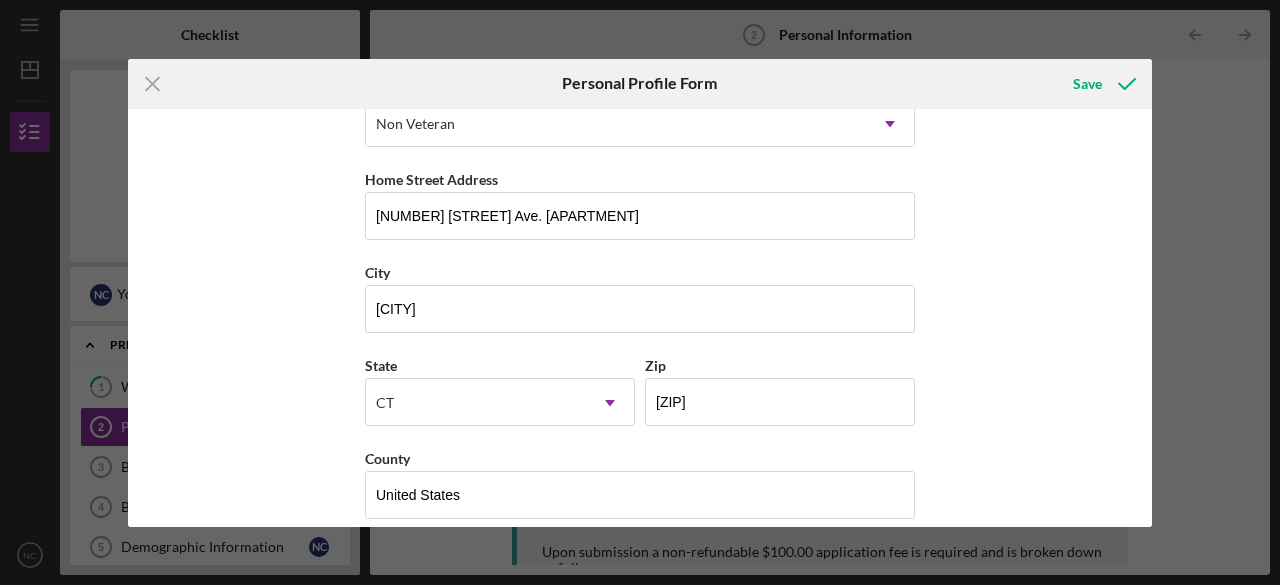 scroll, scrollTop: 342, scrollLeft: 0, axis: vertical 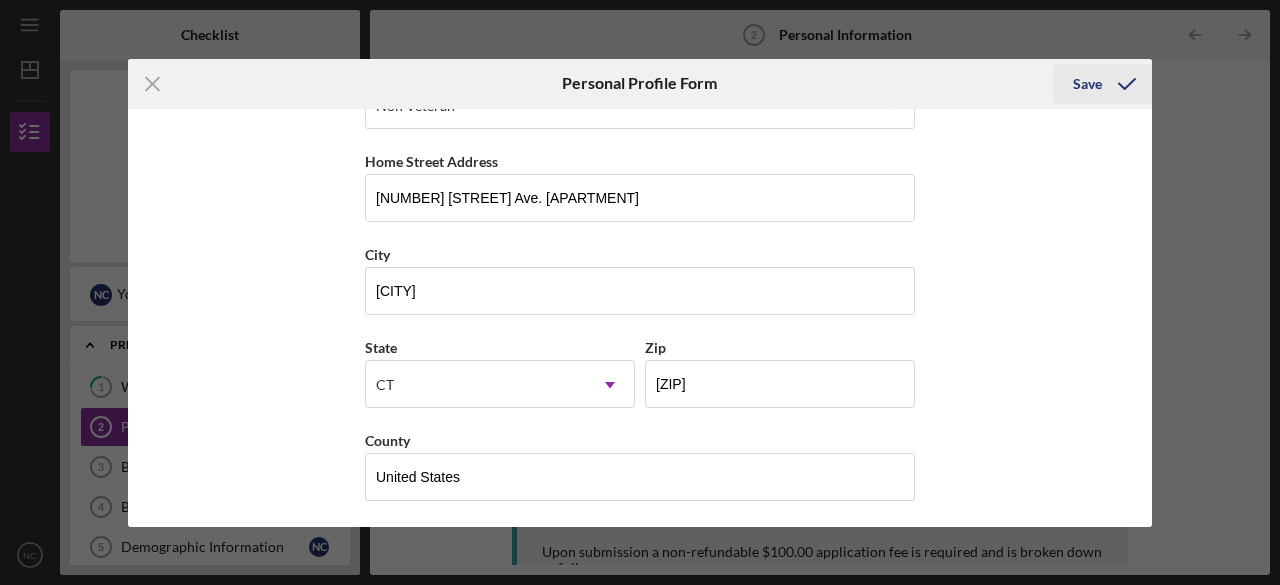 click on "Save" at bounding box center [1087, 84] 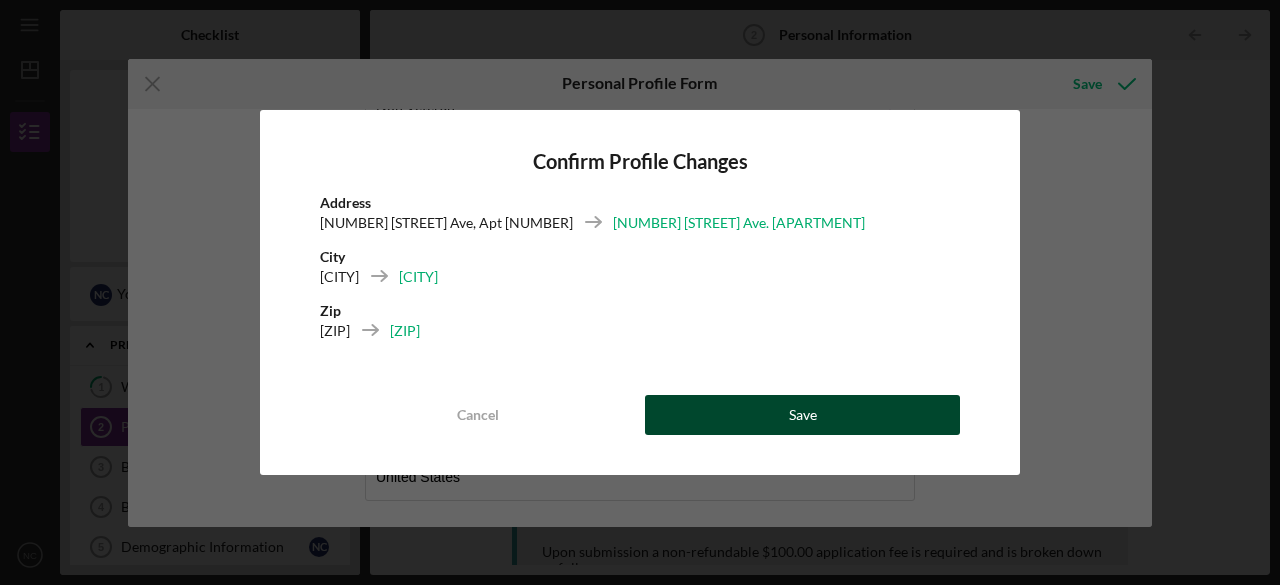 click on "Save" at bounding box center (802, 415) 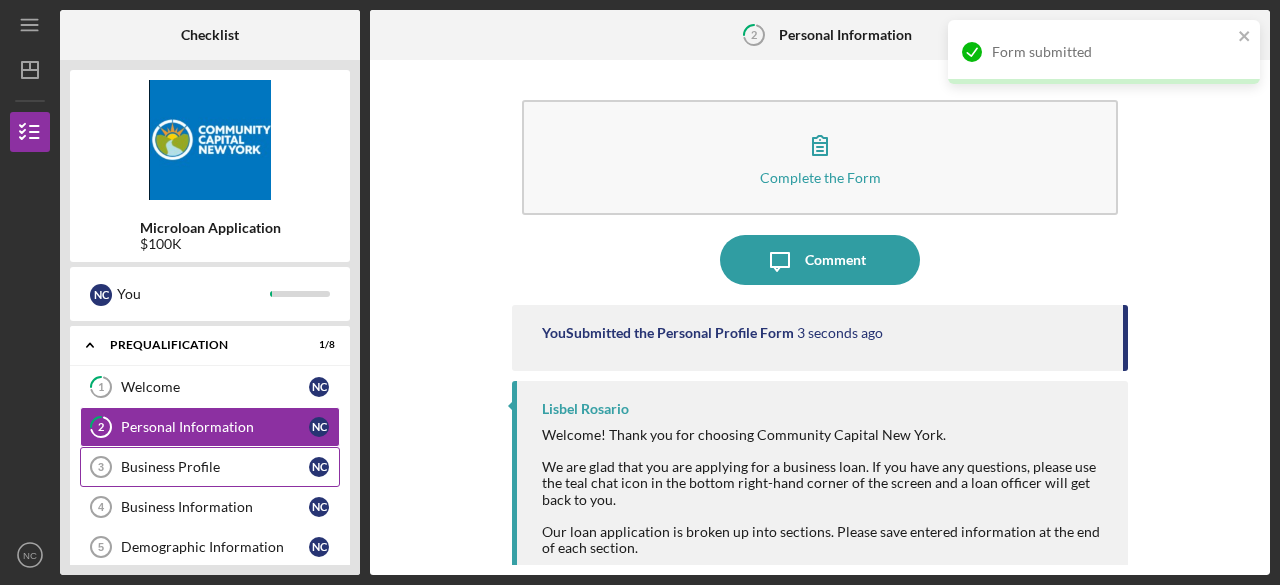 click on "Business Profile 3 Business Profile N C" at bounding box center [210, 467] 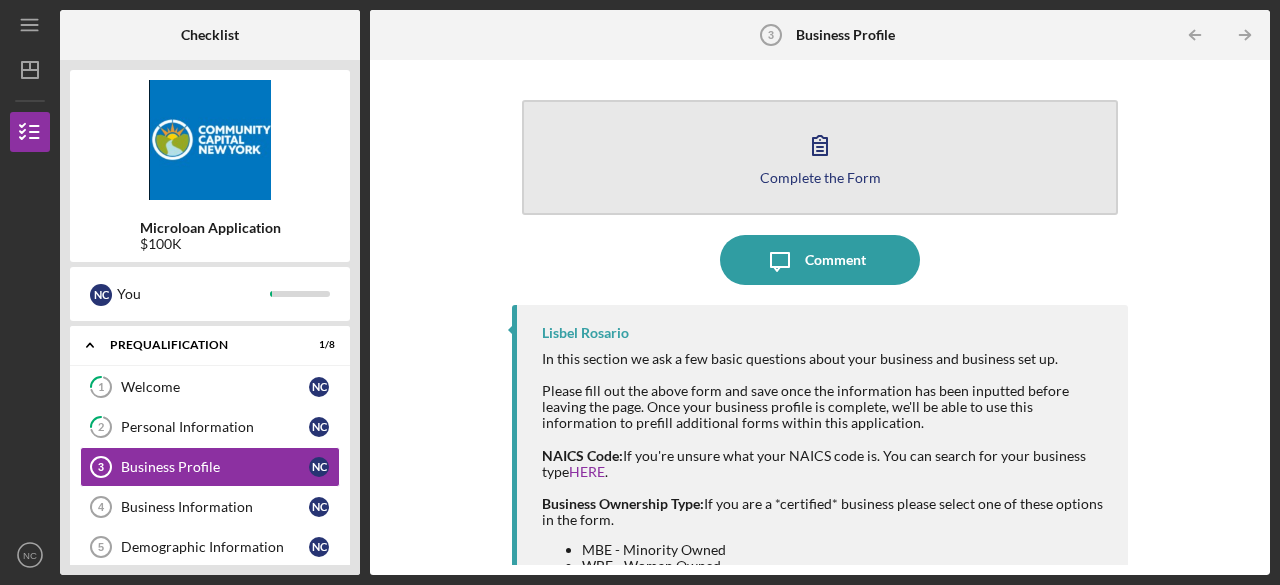 click on "Complete the Form" at bounding box center [820, 177] 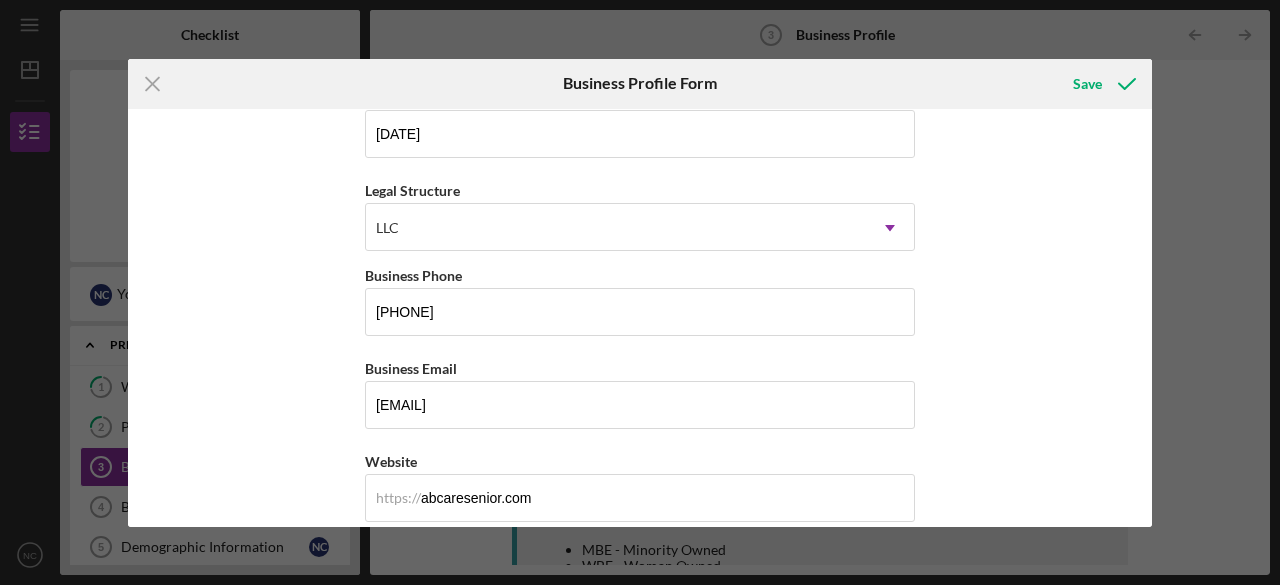 scroll, scrollTop: 230, scrollLeft: 0, axis: vertical 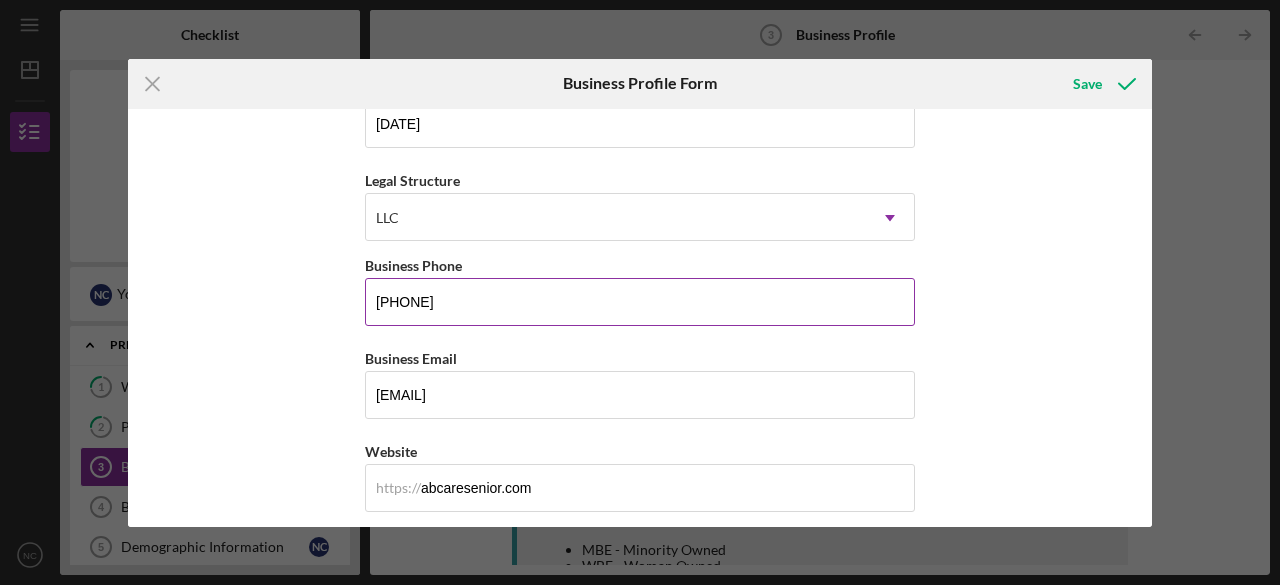 drag, startPoint x: 539, startPoint y: 302, endPoint x: 463, endPoint y: 301, distance: 76.00658 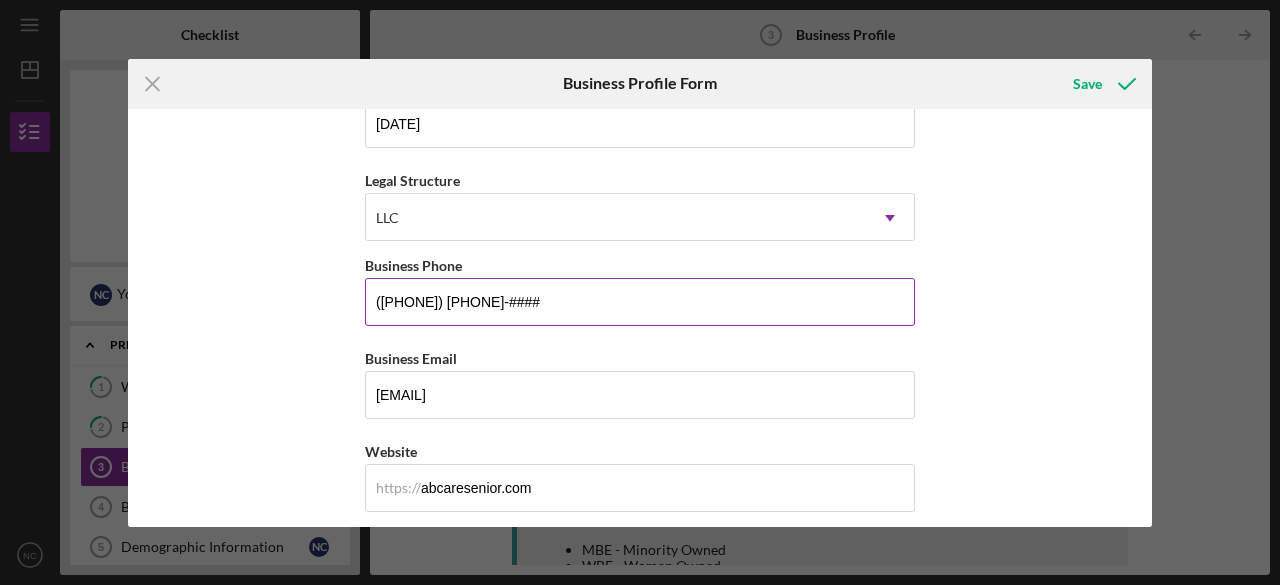 type on "([PHONE]) [PHONE]-####" 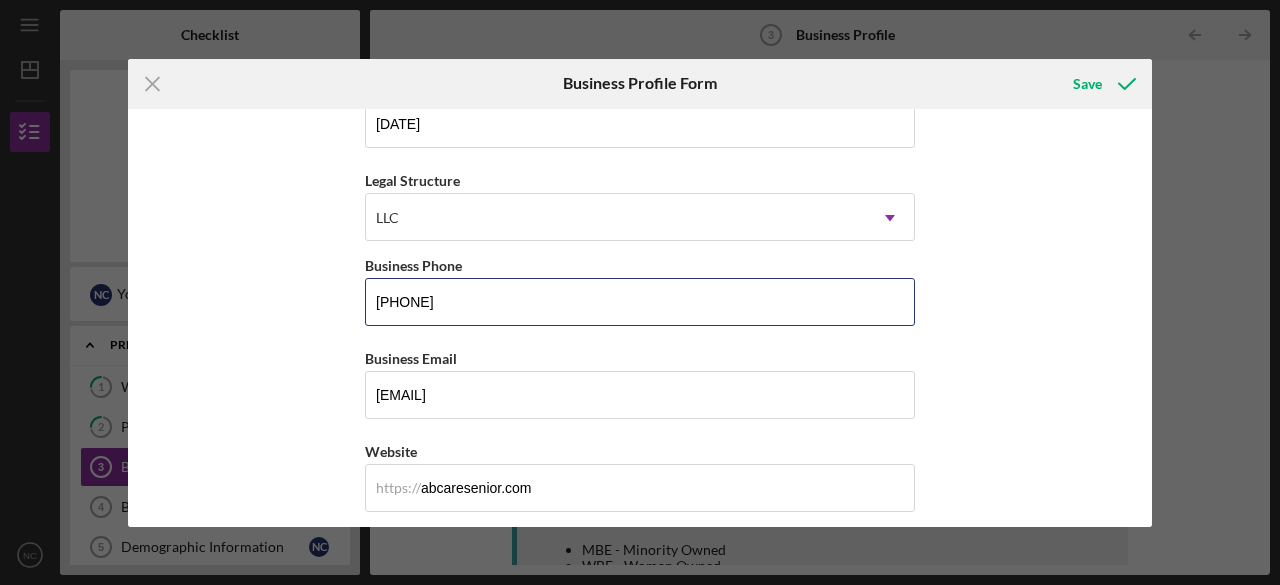 type on "[PHONE]" 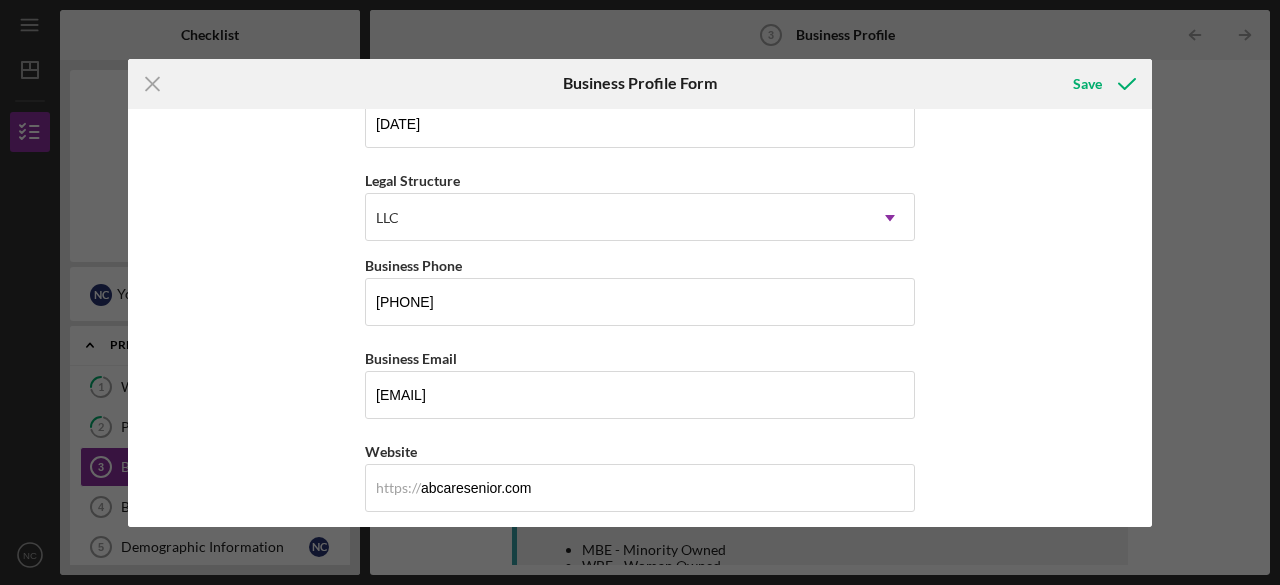 drag, startPoint x: 1145, startPoint y: 205, endPoint x: 1146, endPoint y: 232, distance: 27.018513 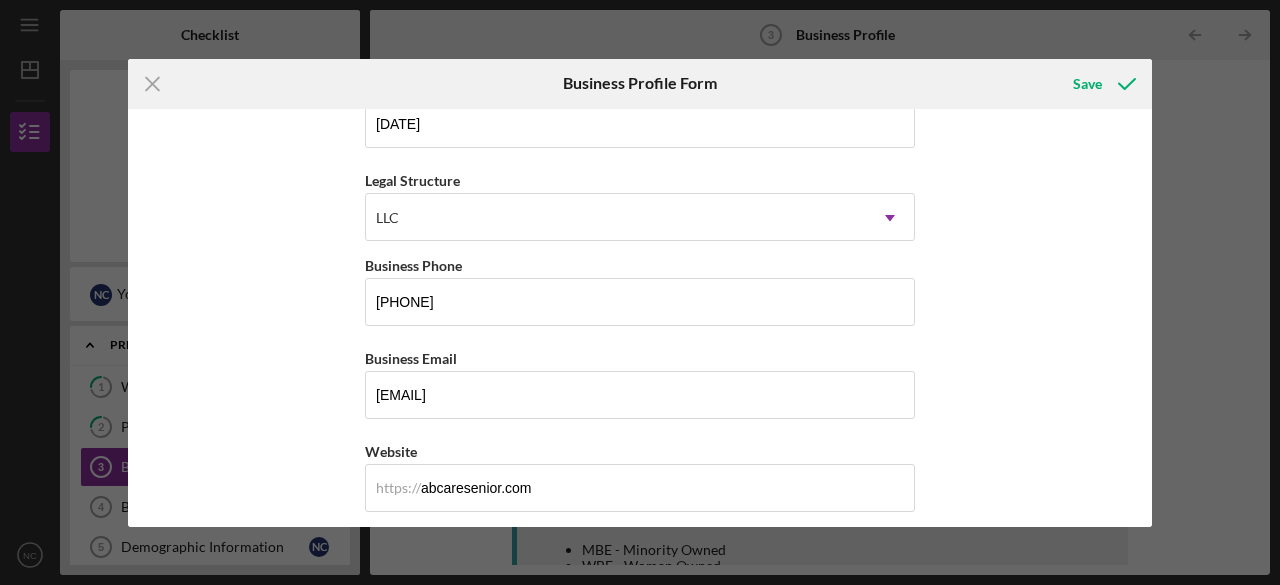 click on "Business Name Absolute Best Home Care DBA Business Start Date [DATE] Legal Structure LLC Icon/Dropdown Arrow Business Phone [PHONE] Business Email [EMAIL] https:// Website abcaresenior.com Industry Home Health Care Industry NAICS Code 623 EIN [EIN] Ownership Business Ownership Type Select... Icon/Dropdown Arrow Do you own 100% of the business? Yes No Business Street Address [NUMBER] [STREET] East Ste [SUITE] City [CITY] State [STATE] Icon/Dropdown Arrow Zip [ZIP] County [STATE] Is your Mailing Address the same as your Business Address? Yes No Do you own or lease your business premisses? Leased Icon/Dropdown Arrow Annual Gross Revenue [CURRENCY] Number of Full-Time Employees 15 Number of Part-Time Employees 12" at bounding box center [640, 318] 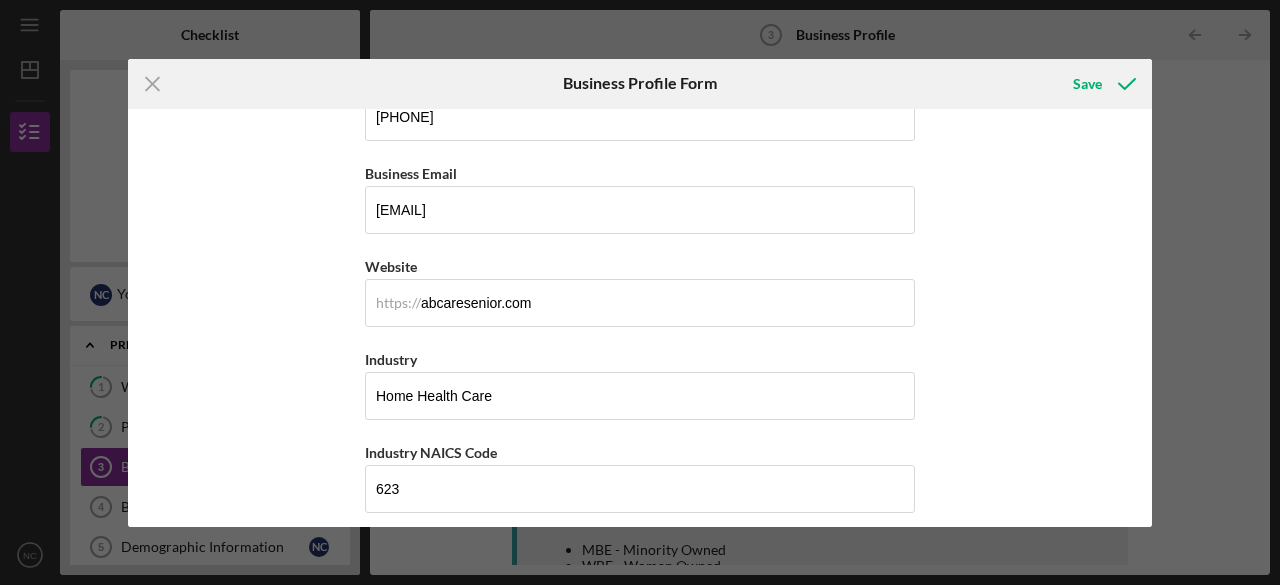 scroll, scrollTop: 432, scrollLeft: 0, axis: vertical 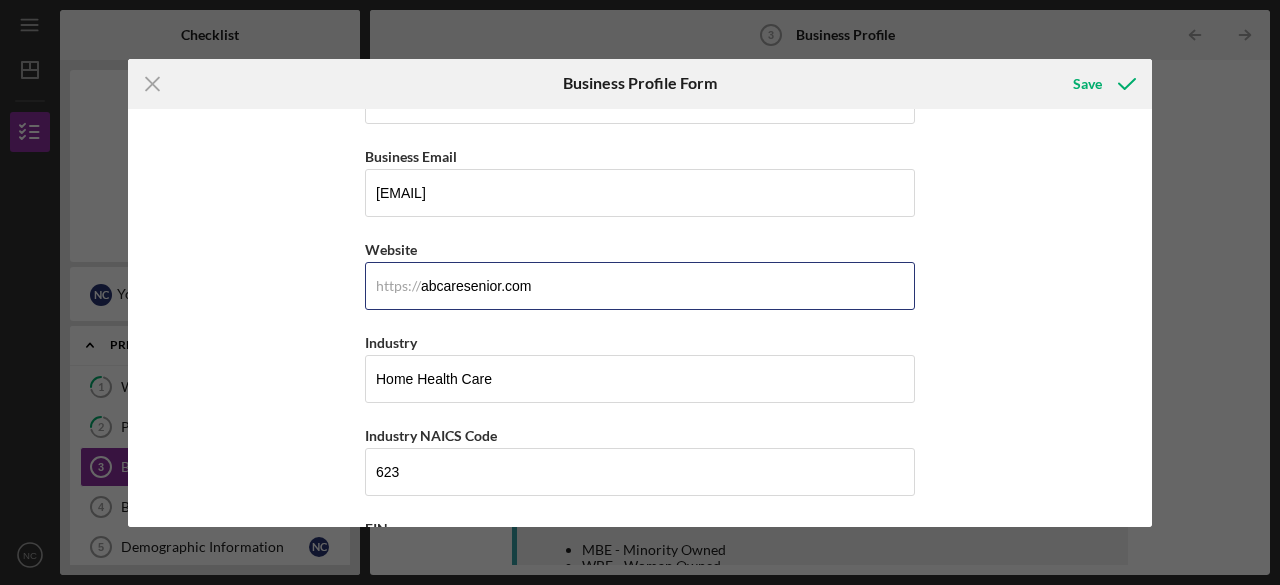 drag, startPoint x: 571, startPoint y: 282, endPoint x: 304, endPoint y: 258, distance: 268.07648 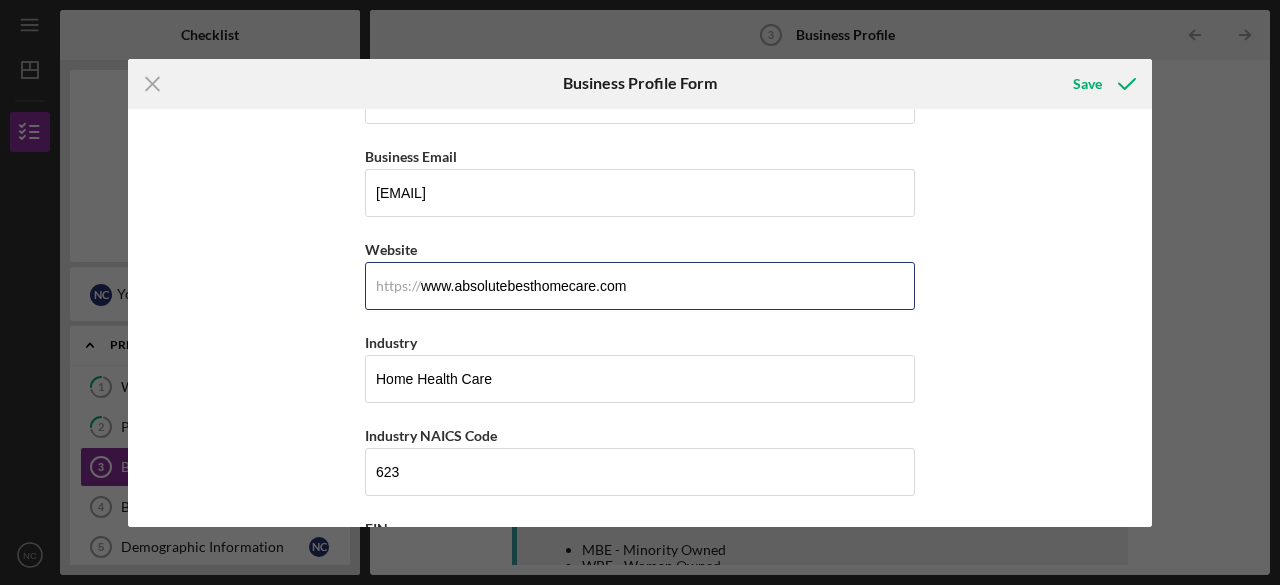 type on "www.absolutebesthomecare.com" 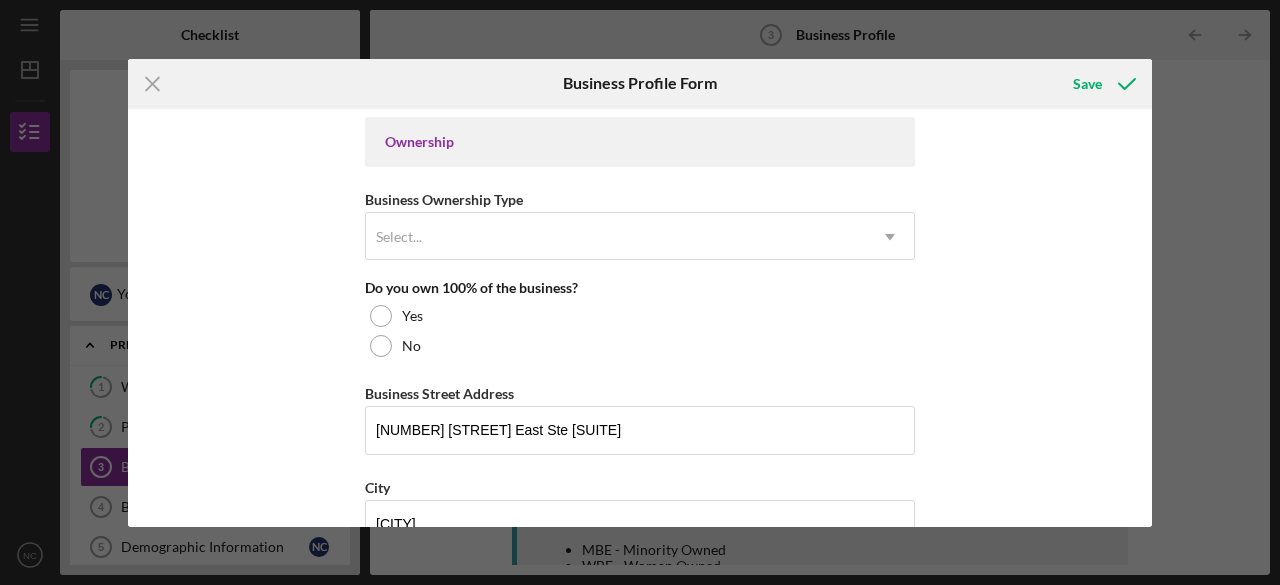 scroll, scrollTop: 934, scrollLeft: 0, axis: vertical 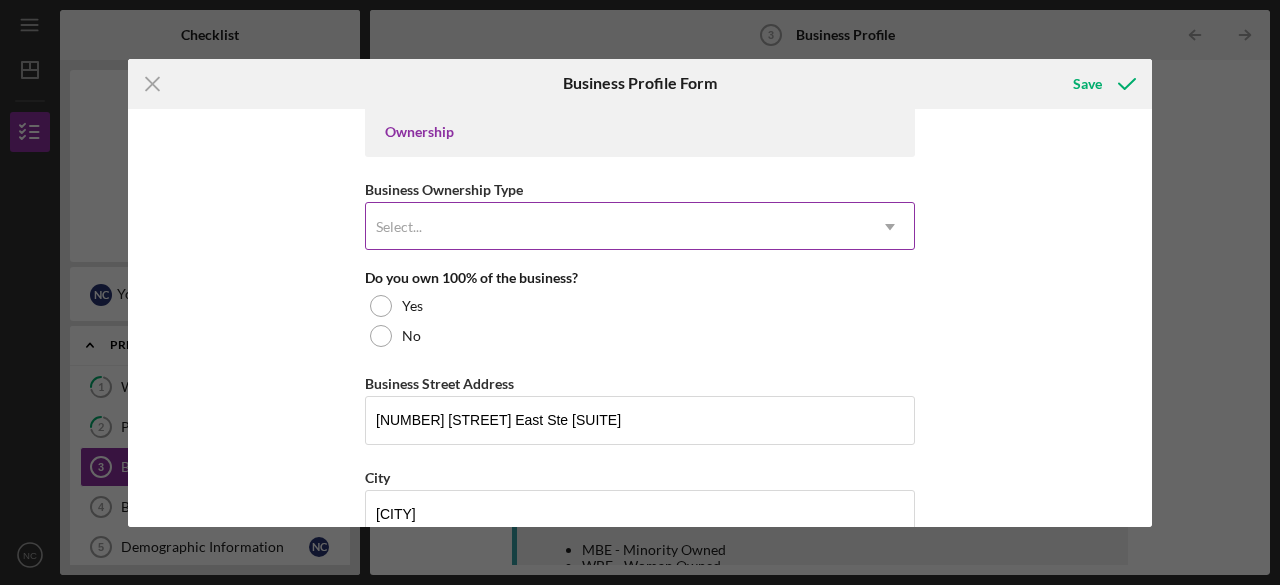 click 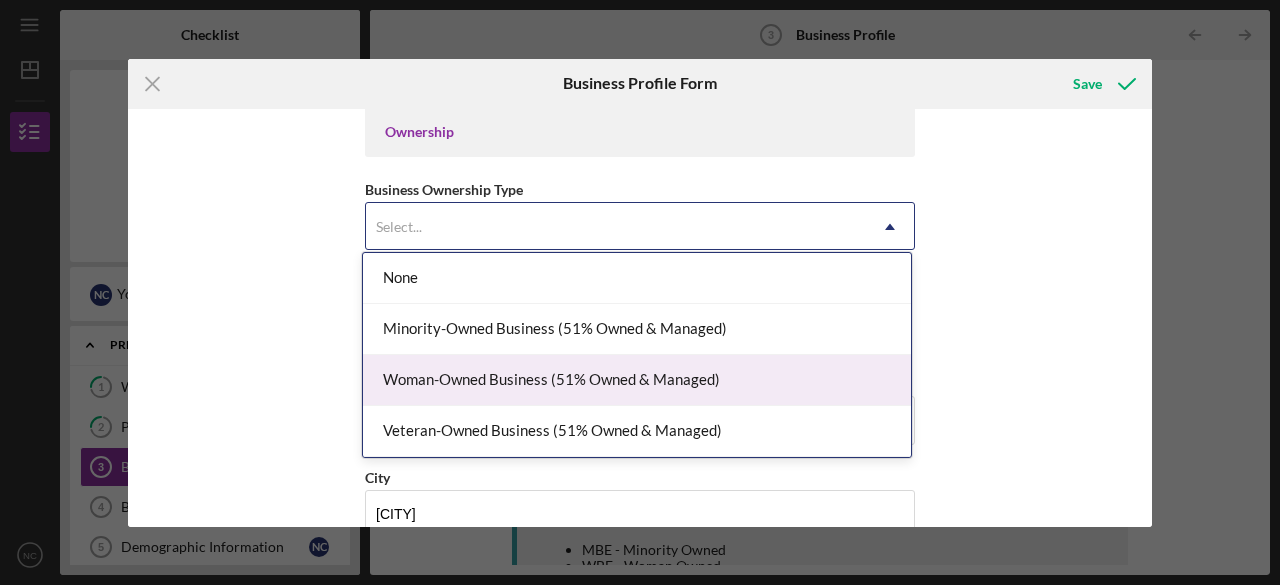 click on "Woman-Owned Business (51% Owned & Managed)" at bounding box center [637, 380] 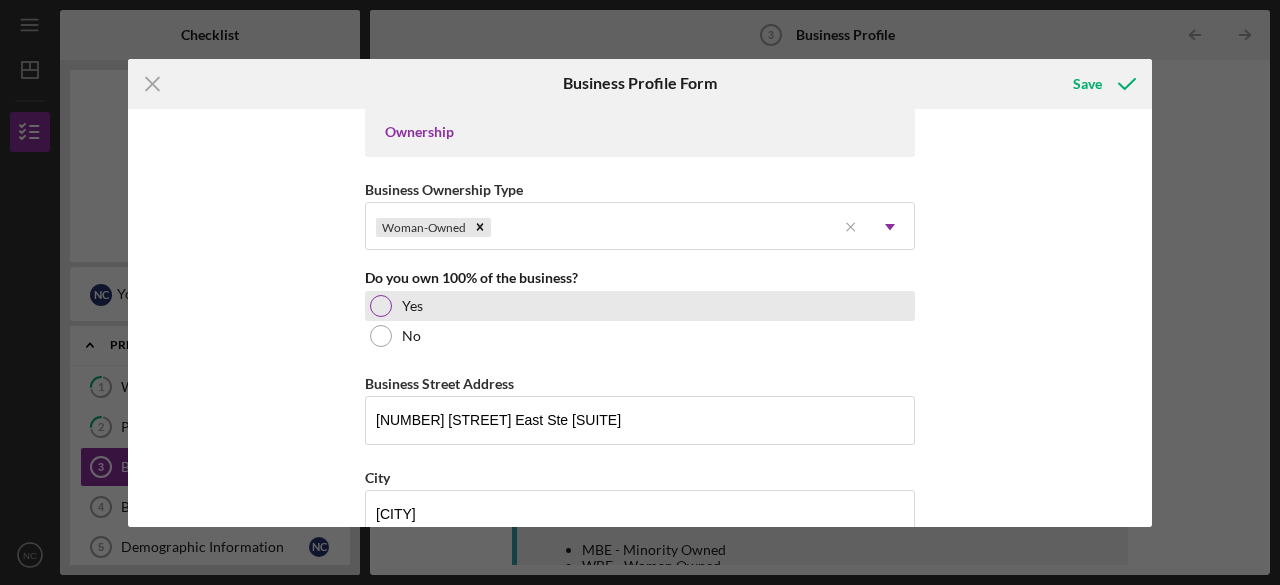 click at bounding box center [381, 306] 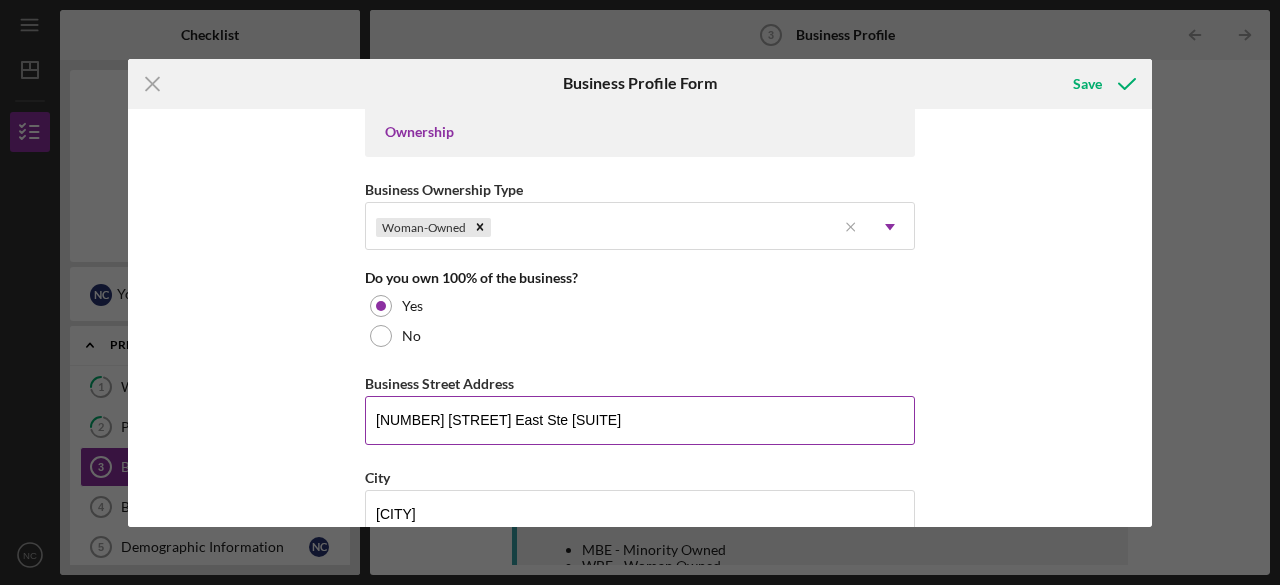click on "[NUMBER] [STREET] East Ste [SUITE]" at bounding box center [640, 420] 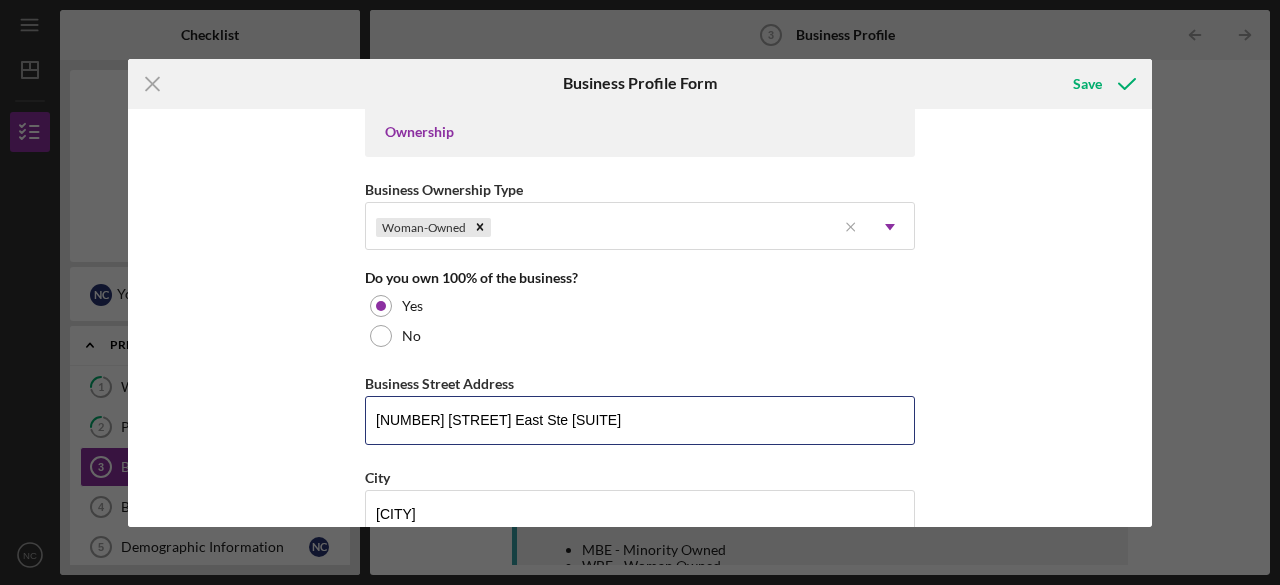 type on "[NUMBER] [STREET] East Ste [SUITE]" 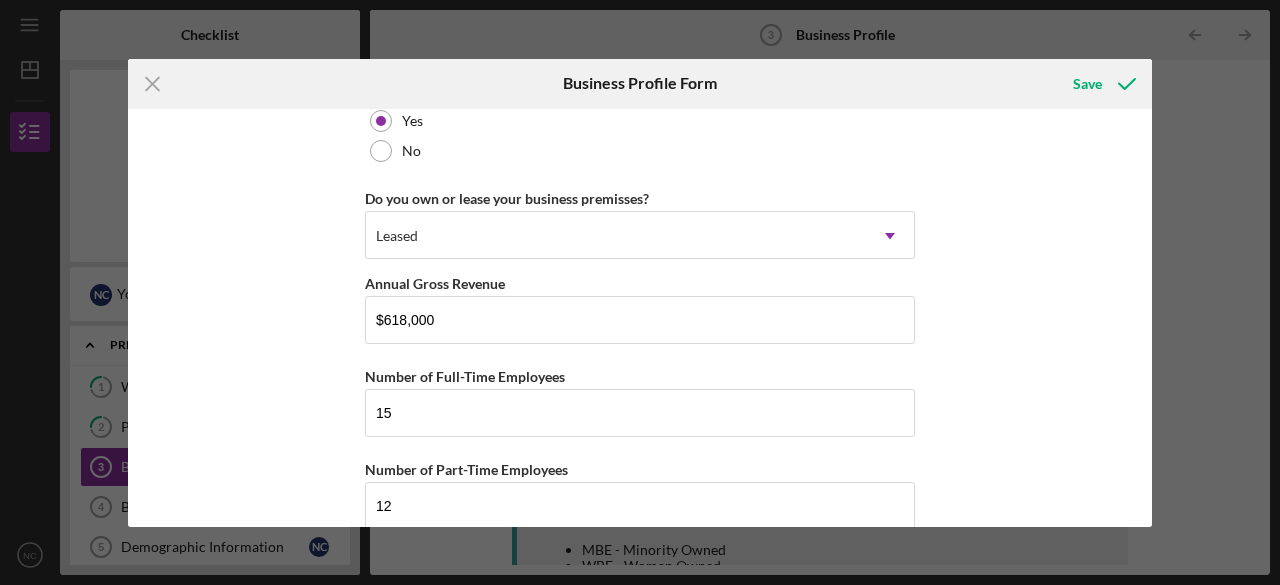 scroll, scrollTop: 1616, scrollLeft: 0, axis: vertical 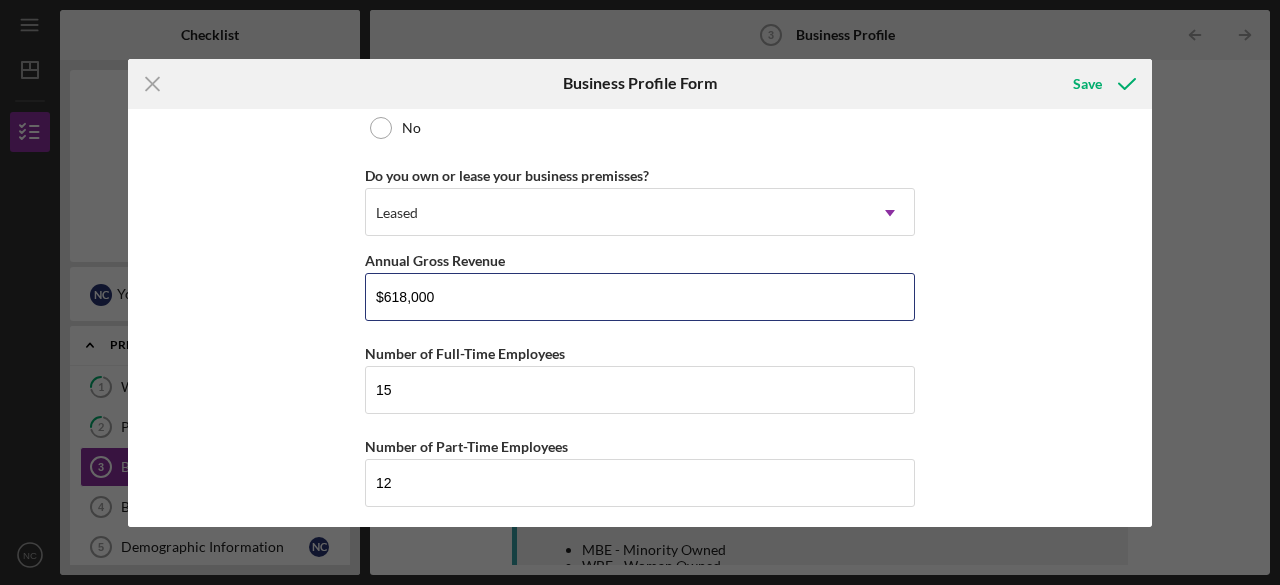 drag, startPoint x: 357, startPoint y: 282, endPoint x: 297, endPoint y: 275, distance: 60.40695 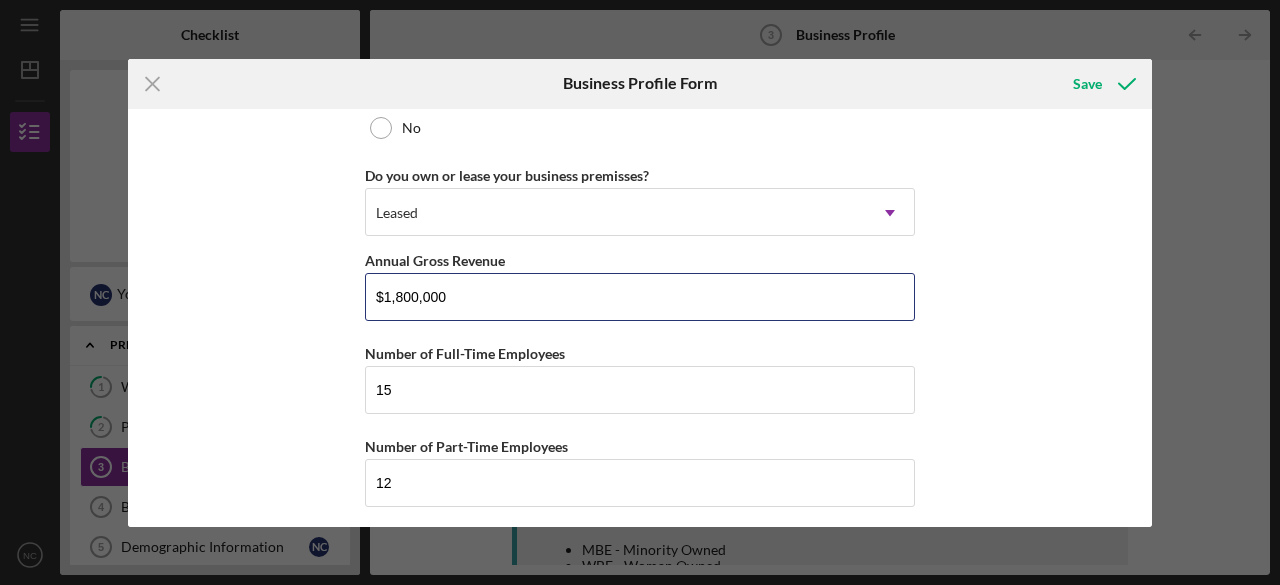 type on "$1,800,000" 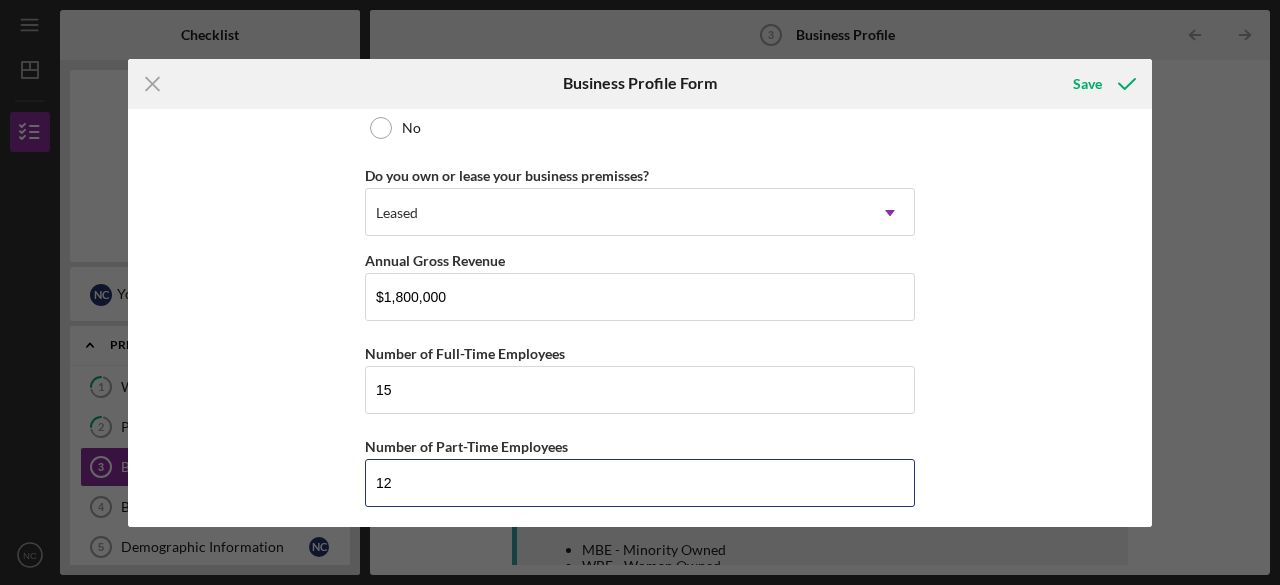 drag, startPoint x: 550, startPoint y: 471, endPoint x: 346, endPoint y: 481, distance: 204.24495 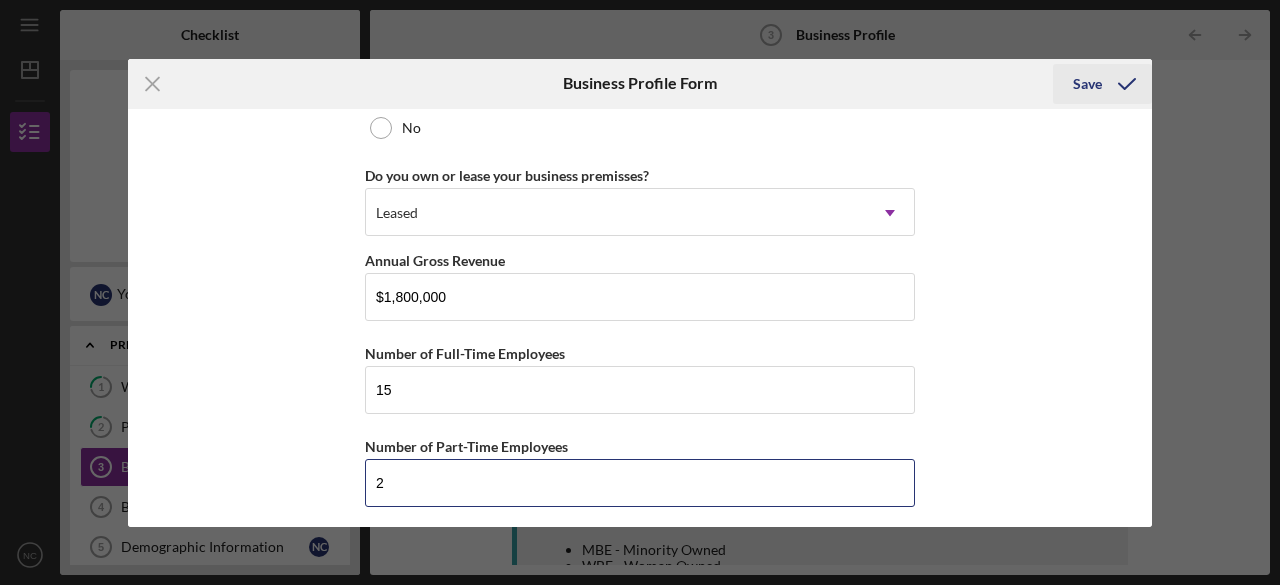 type on "2" 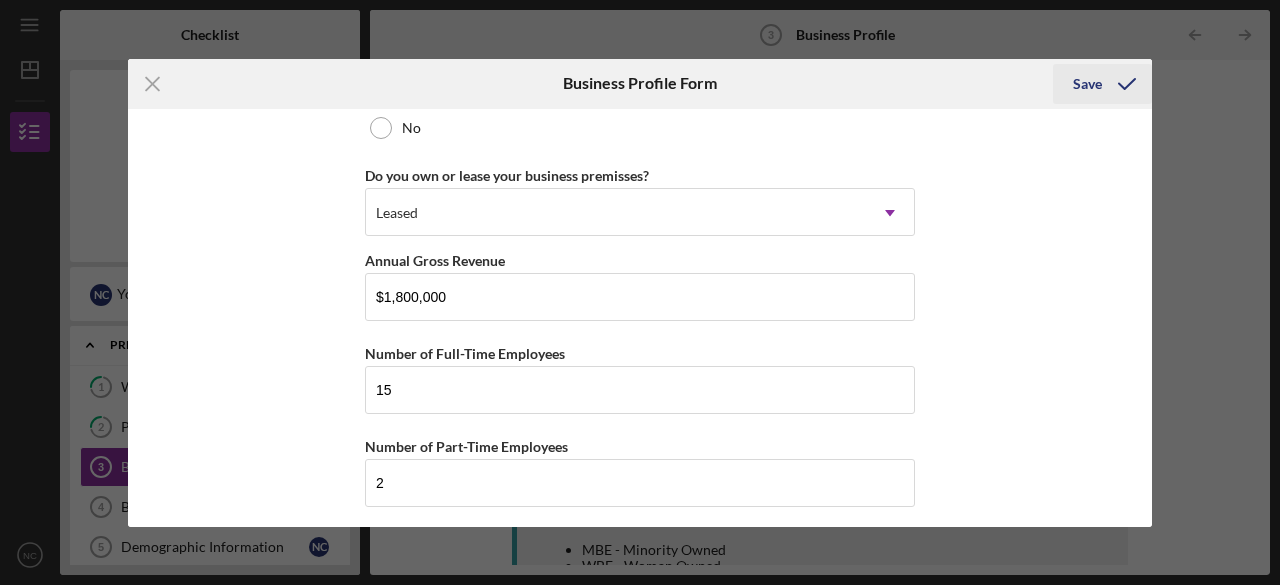 click on "Save" at bounding box center [1087, 84] 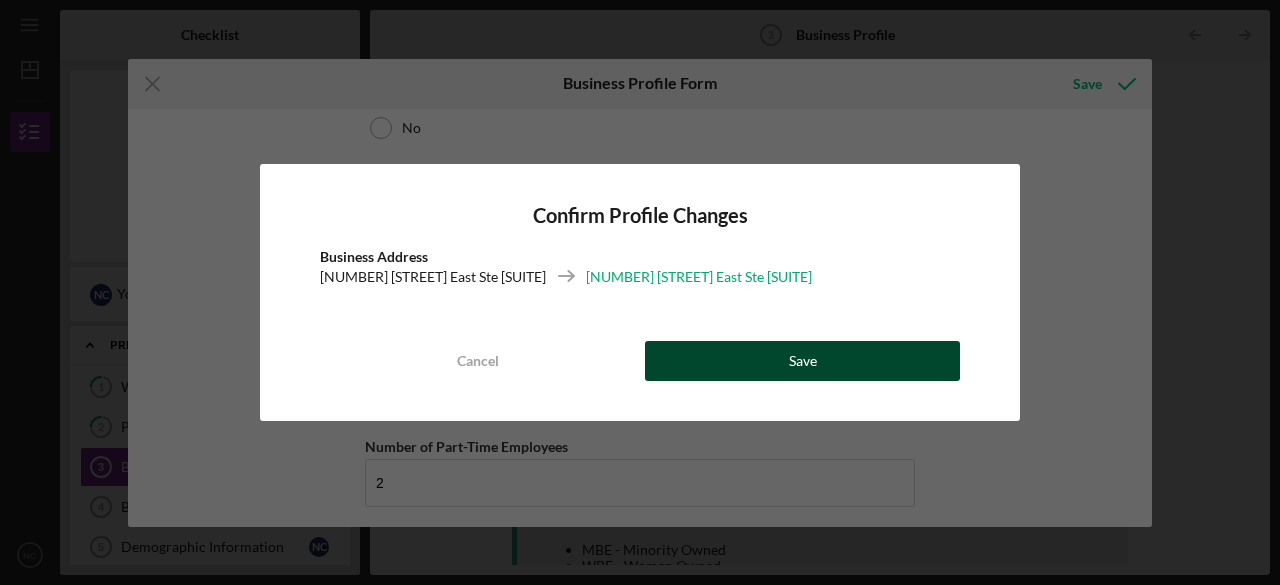 click on "Save" at bounding box center (802, 361) 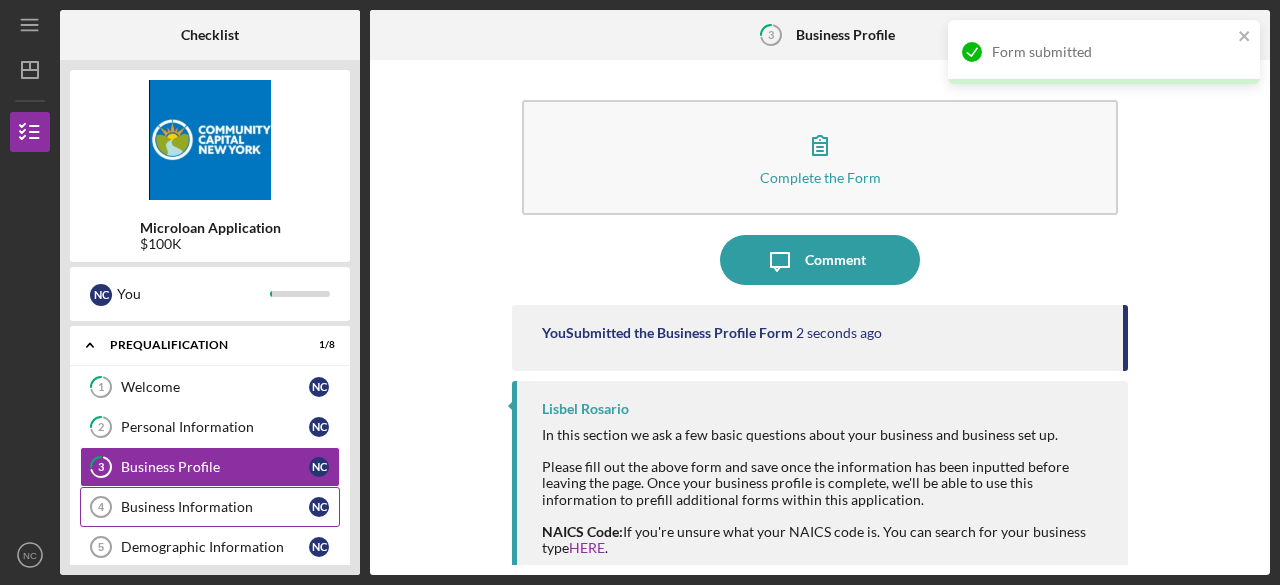 click on "Business Information" at bounding box center [215, 507] 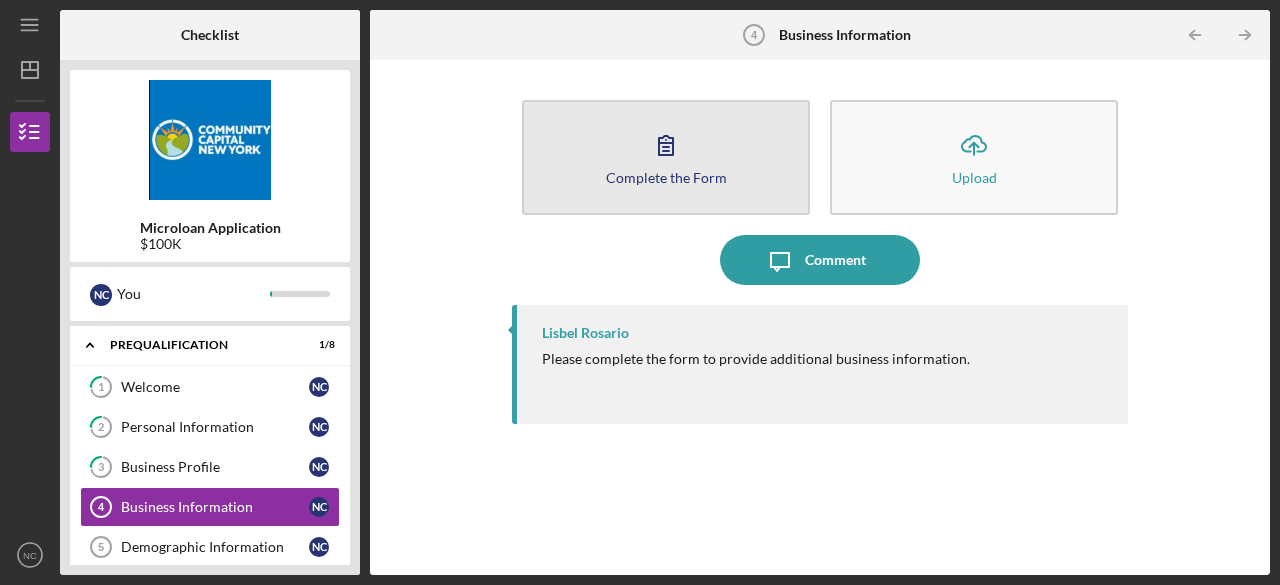 click 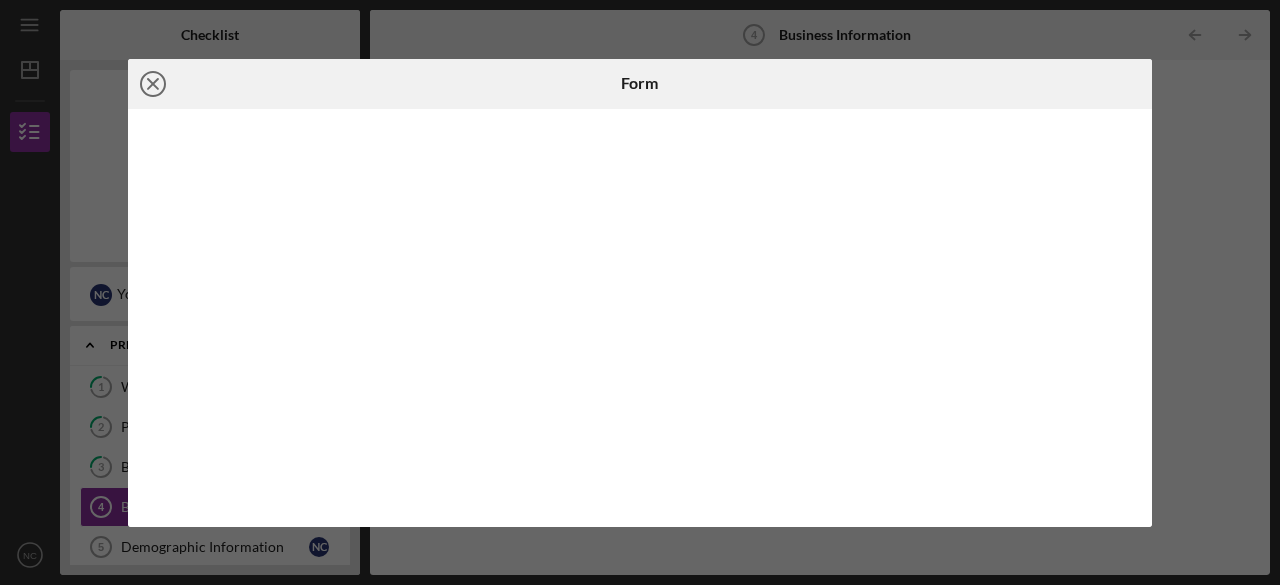 click on "Icon/Close" 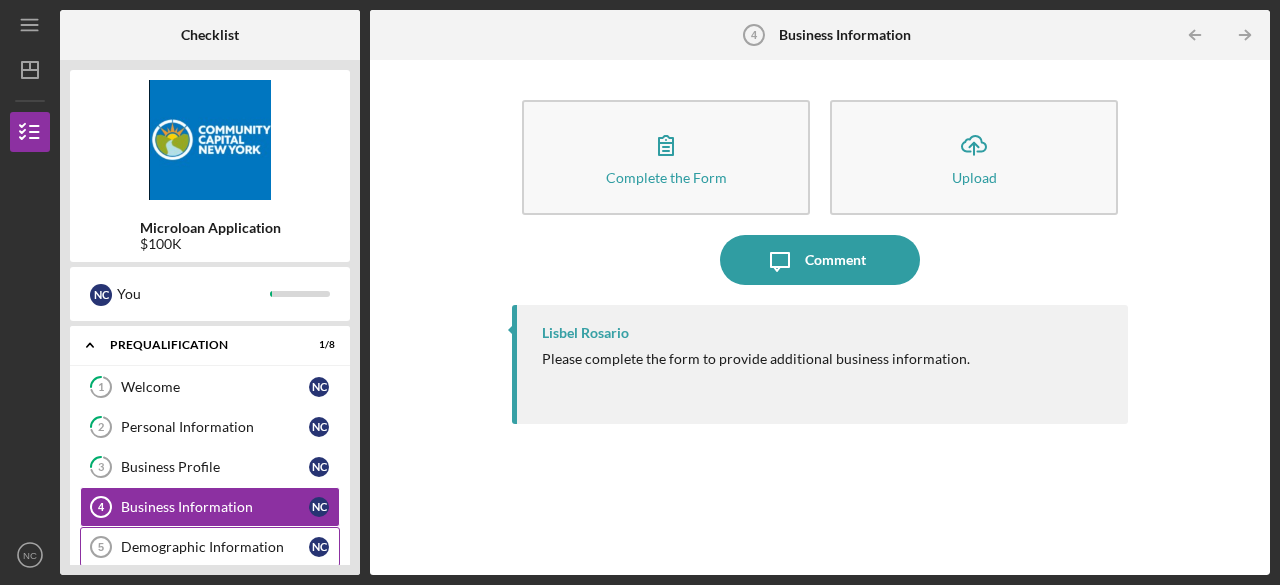 click on "Demographic Information" at bounding box center [215, 547] 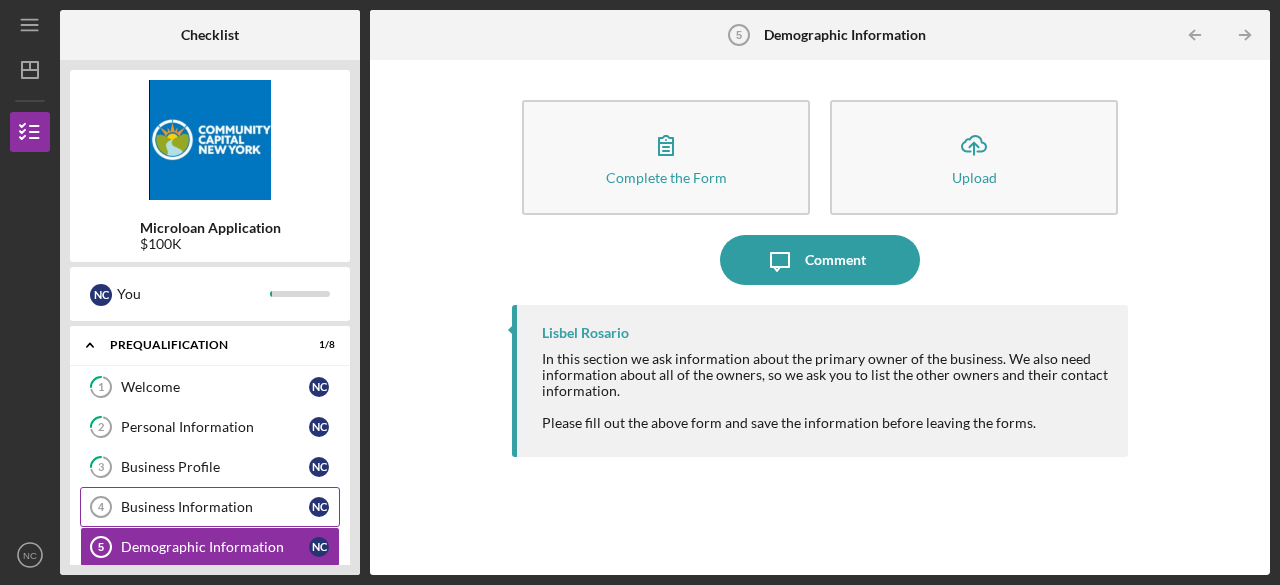 click on "Business Information" at bounding box center (215, 507) 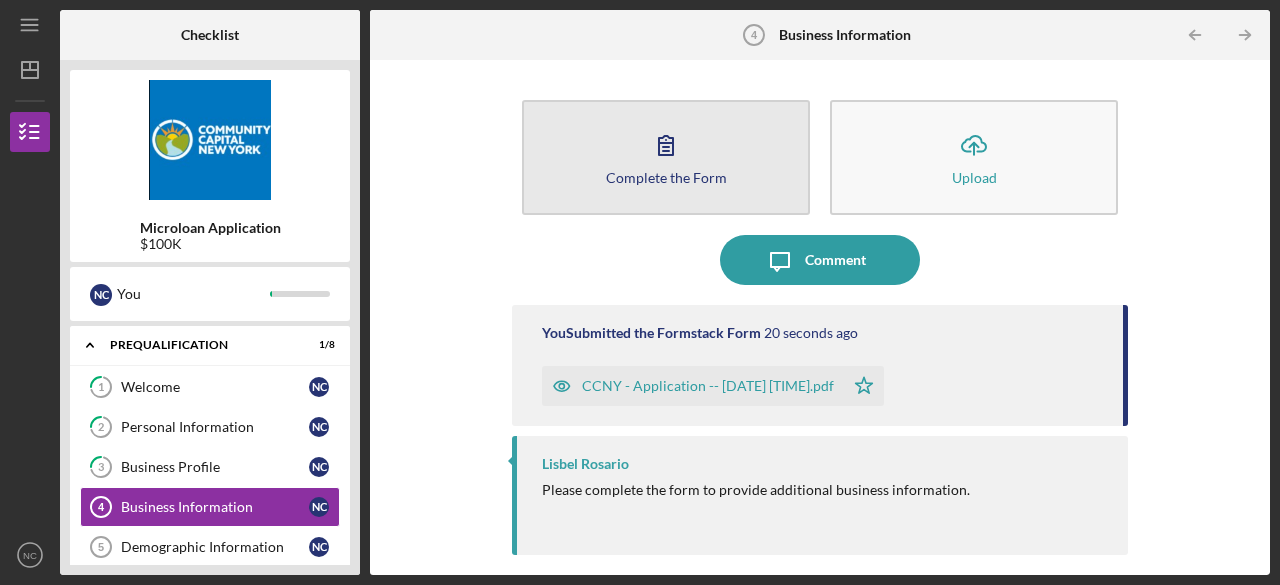 click 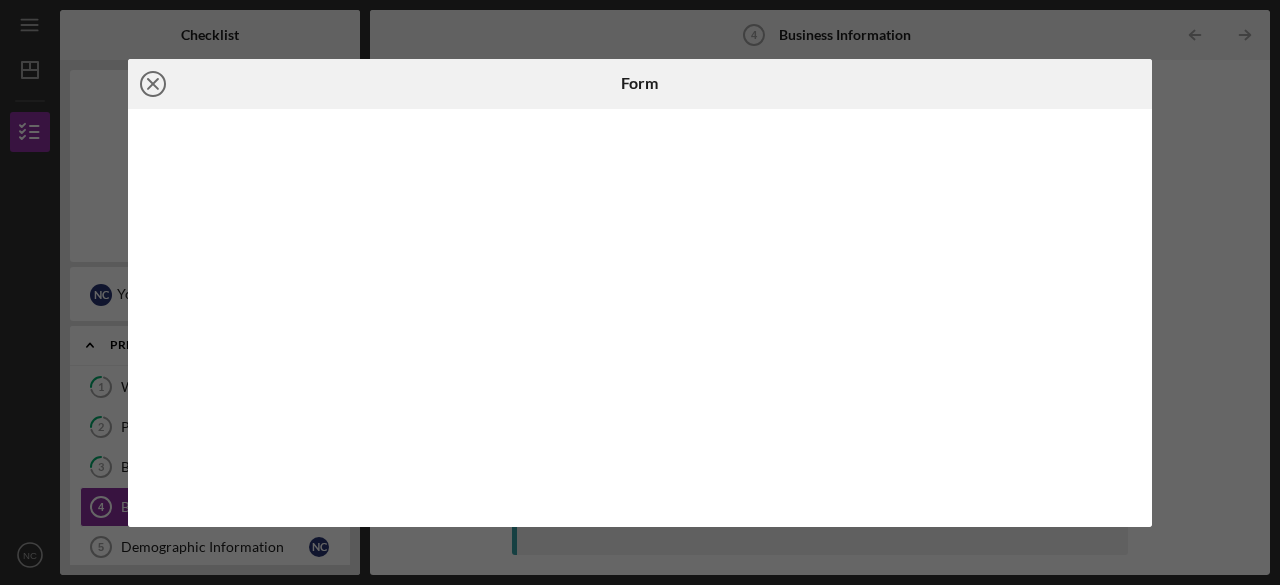 click on "Icon/Close" 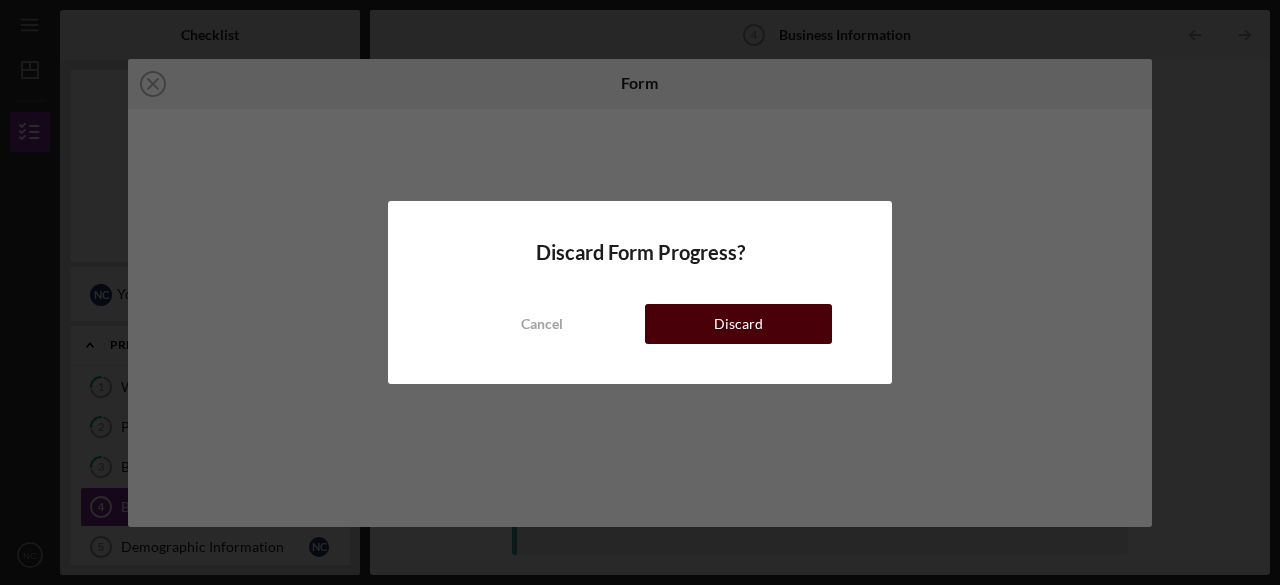 click on "Discard" at bounding box center (738, 324) 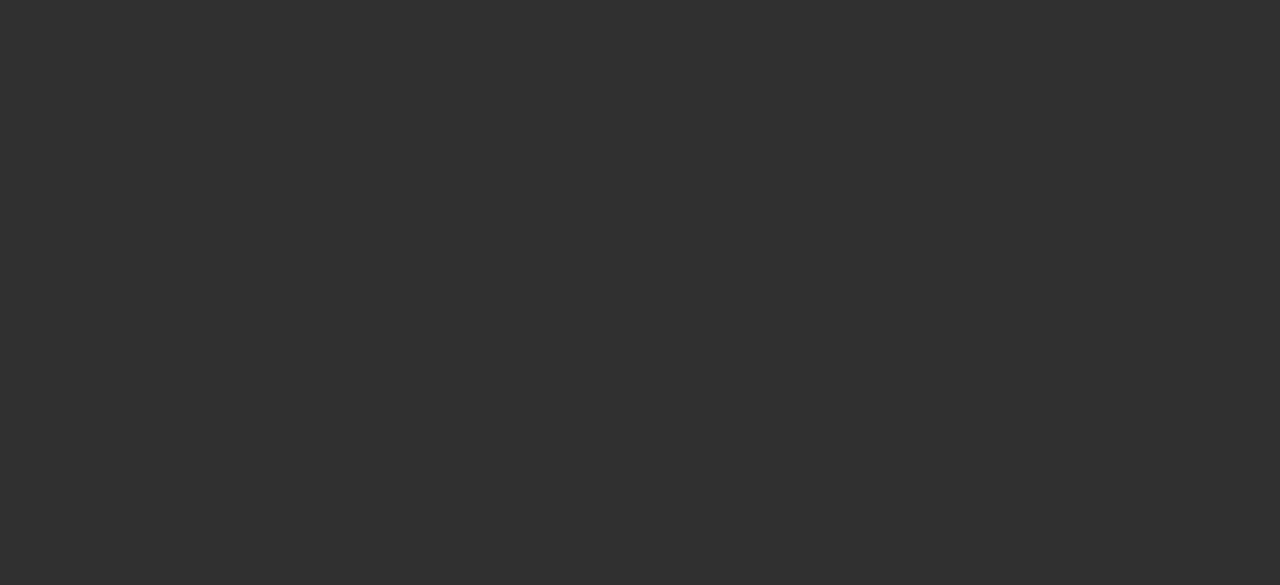 scroll, scrollTop: 0, scrollLeft: 0, axis: both 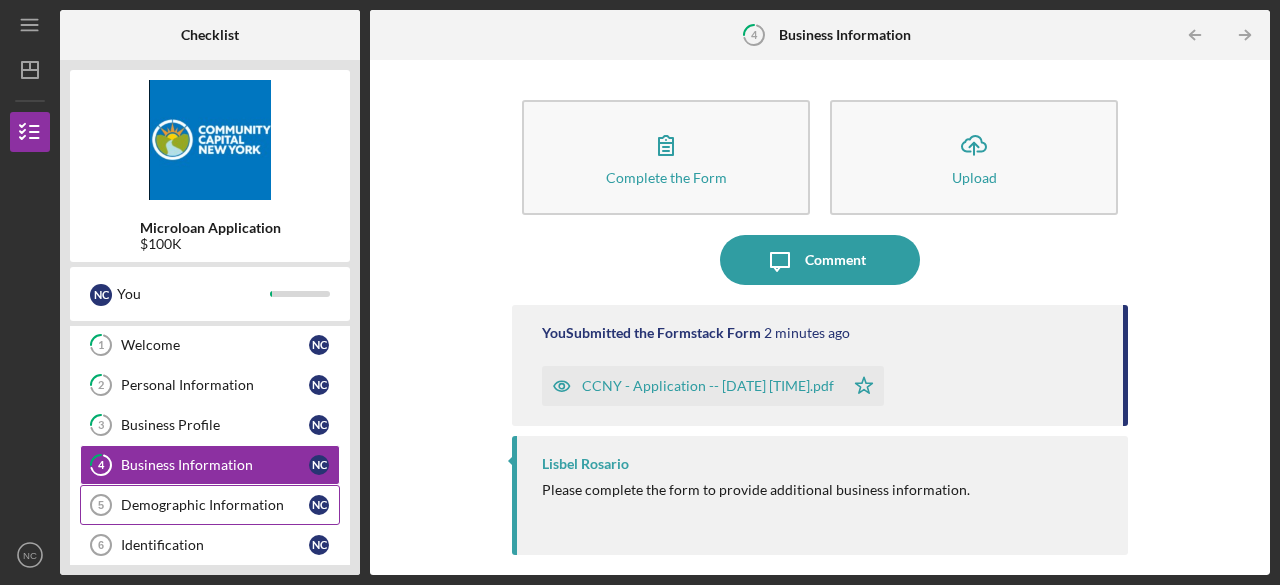 click on "Demographic Information" at bounding box center [215, 505] 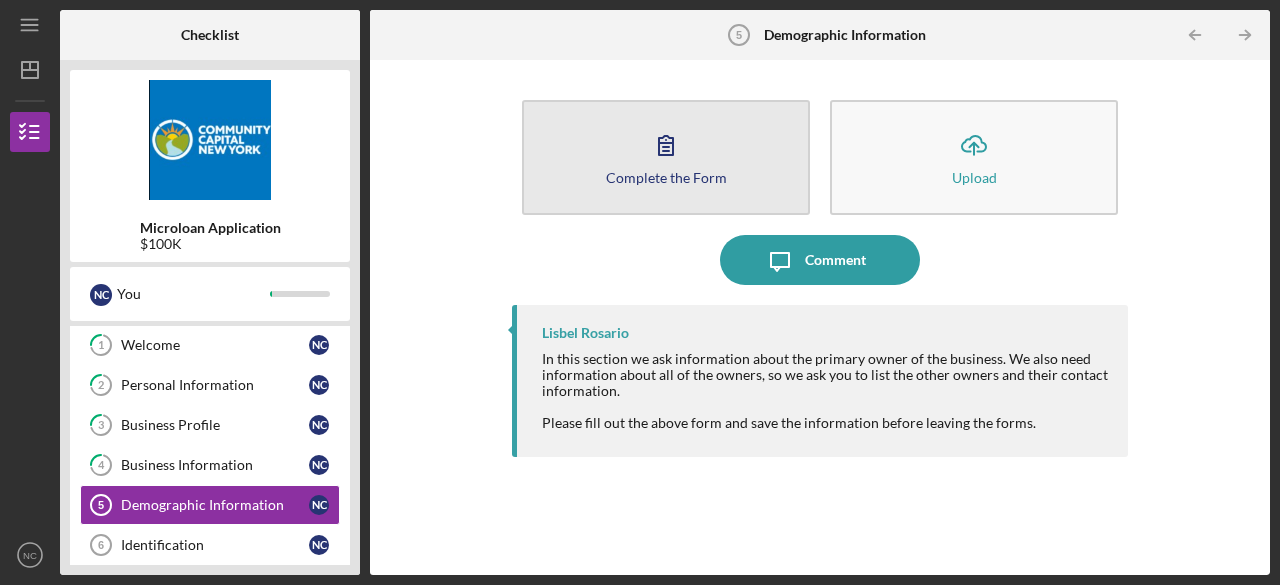 click 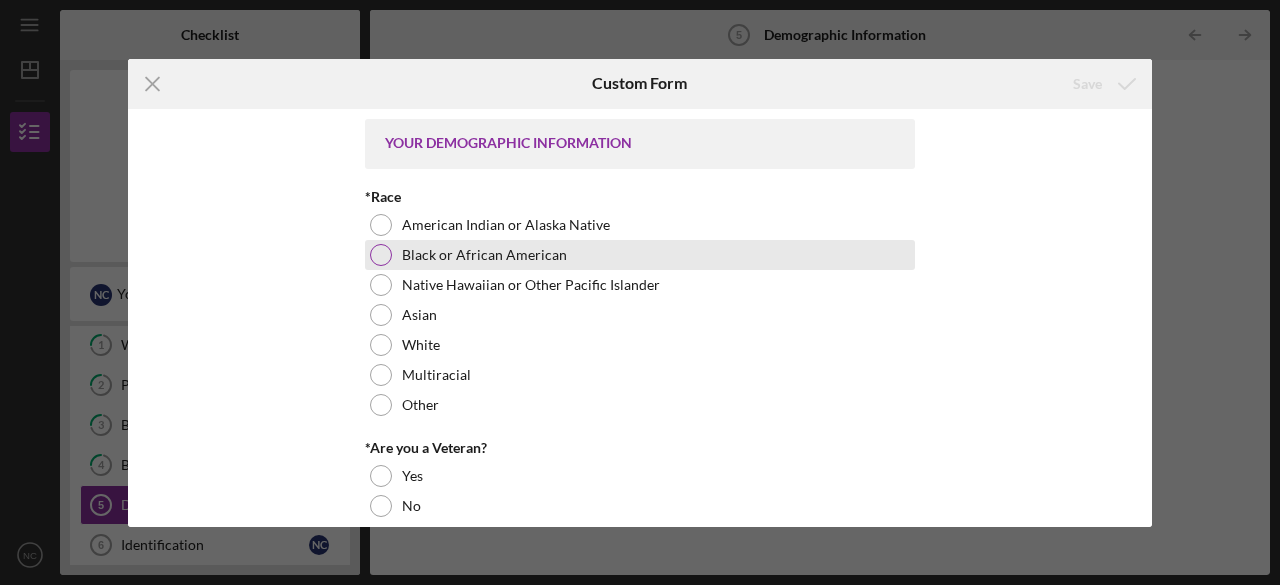 click at bounding box center (381, 255) 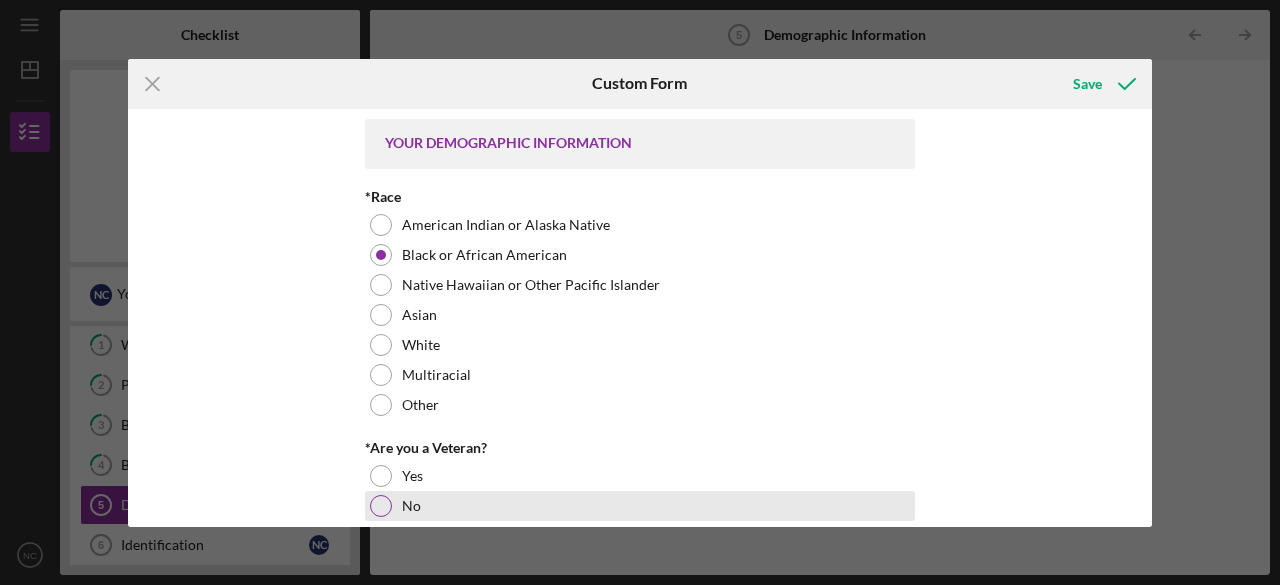 click at bounding box center [381, 506] 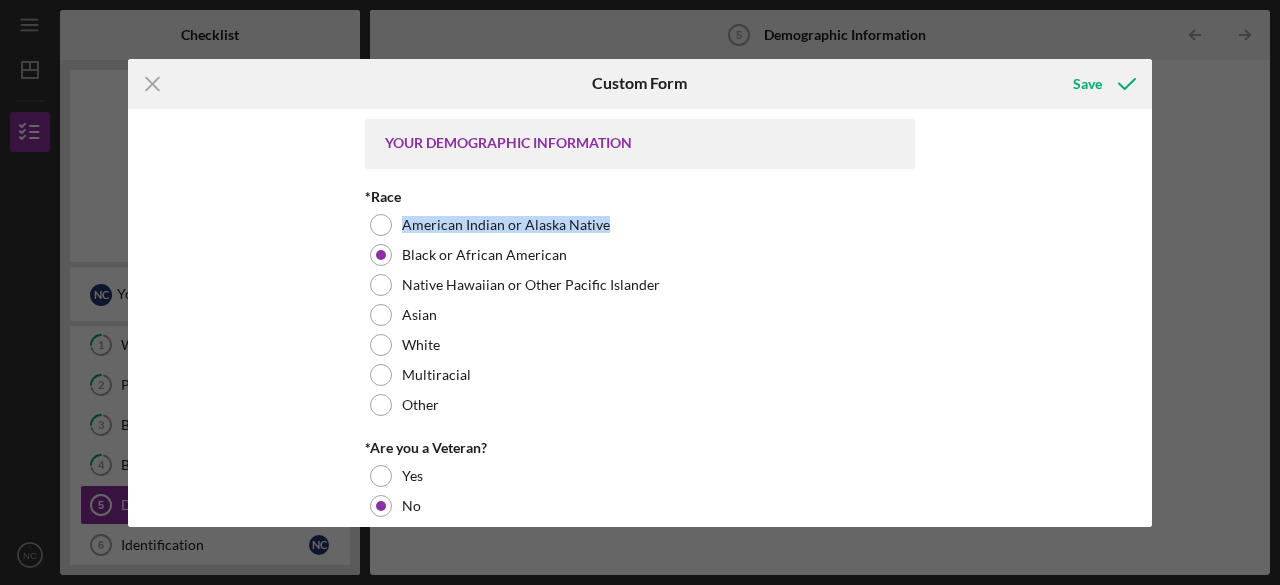 drag, startPoint x: 1144, startPoint y: 186, endPoint x: 1131, endPoint y: 235, distance: 50.695168 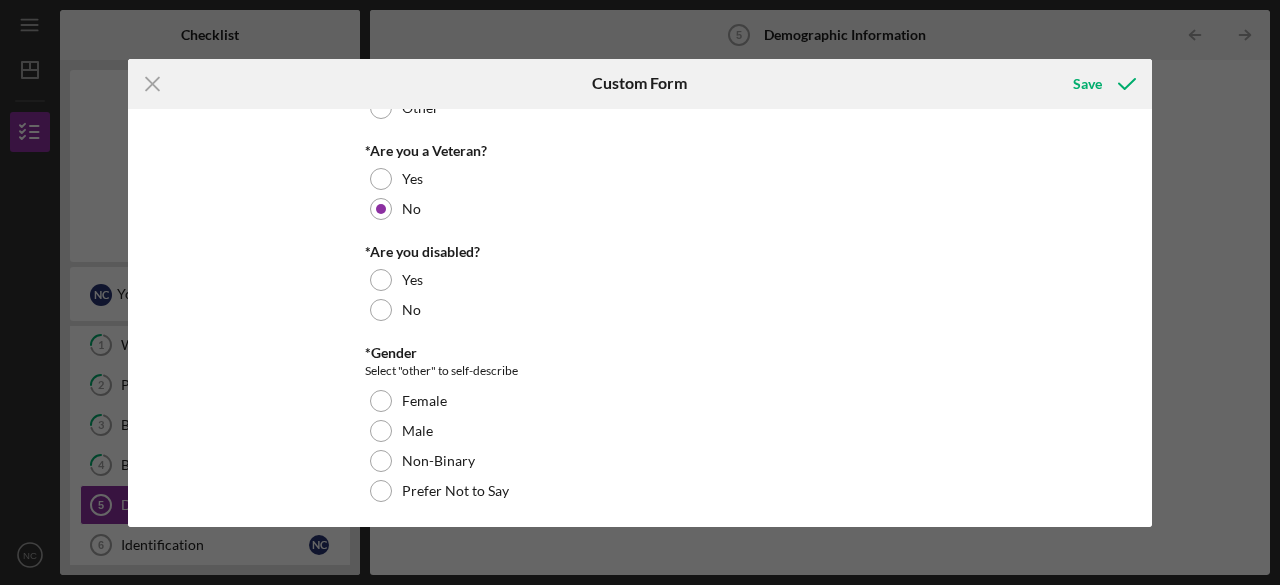 scroll, scrollTop: 299, scrollLeft: 0, axis: vertical 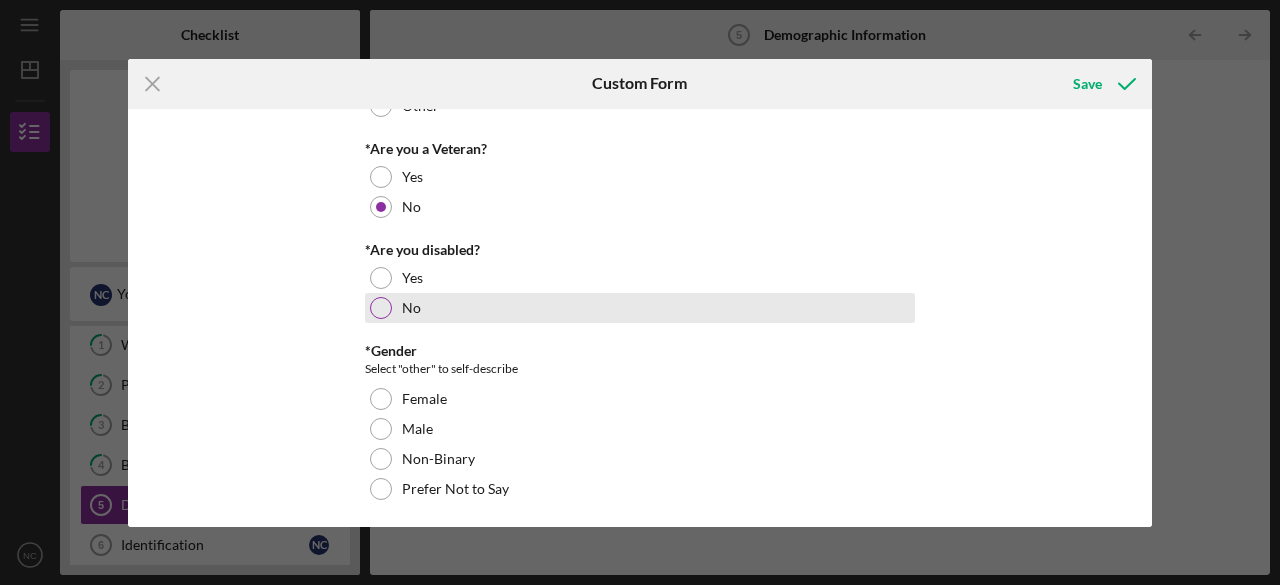 click on "No" at bounding box center (640, 308) 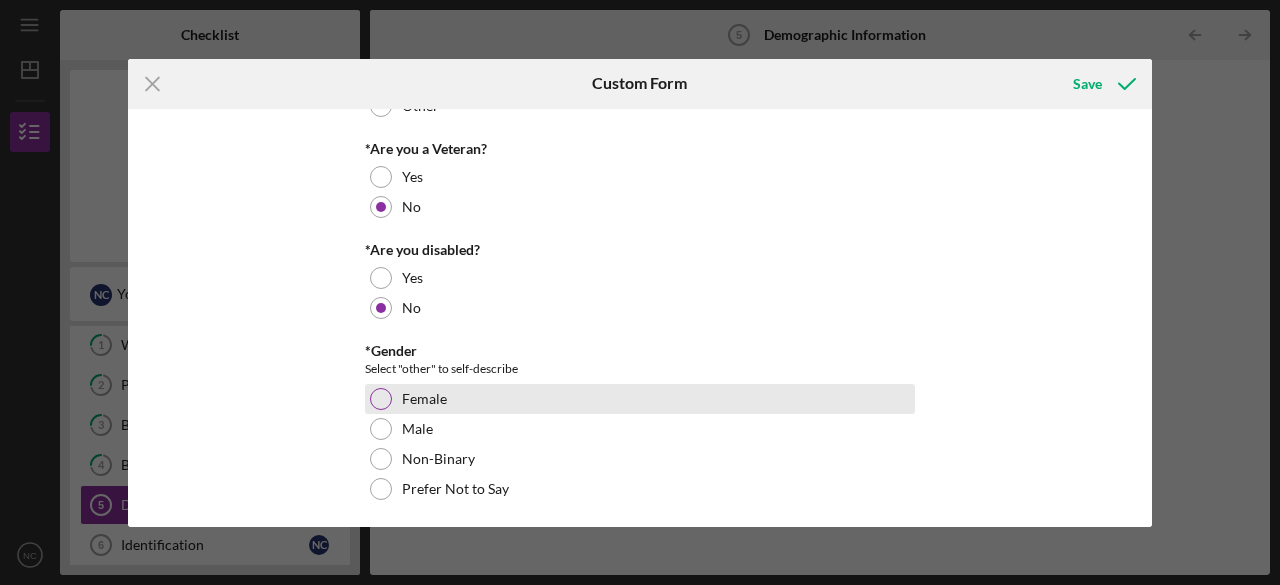 click at bounding box center (381, 399) 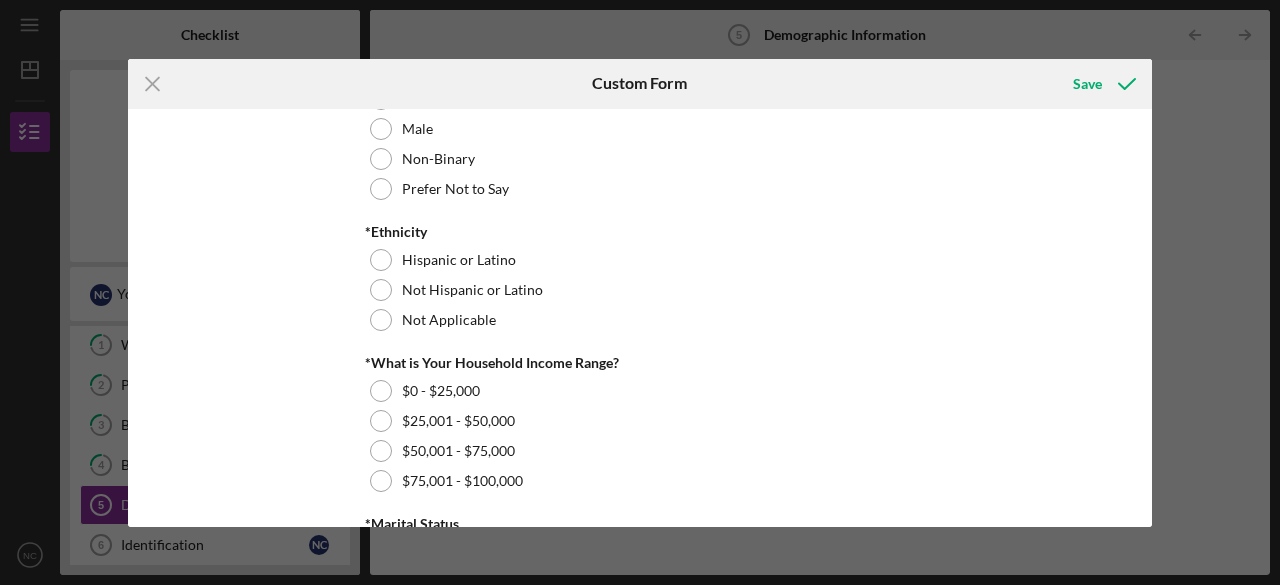 scroll, scrollTop: 608, scrollLeft: 0, axis: vertical 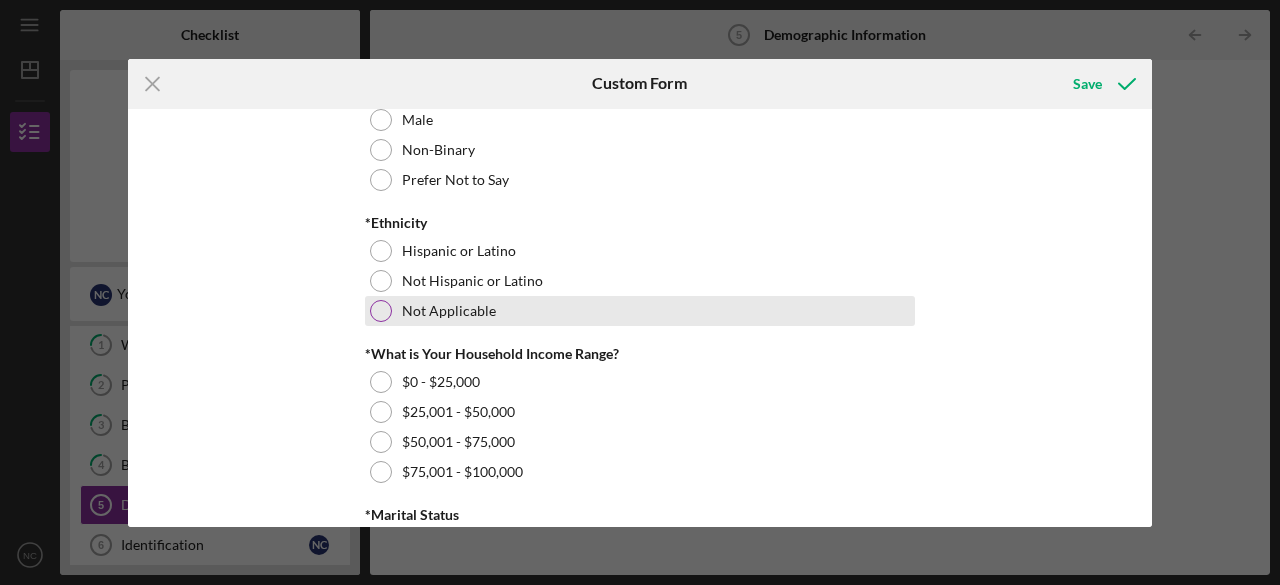 click at bounding box center (381, 311) 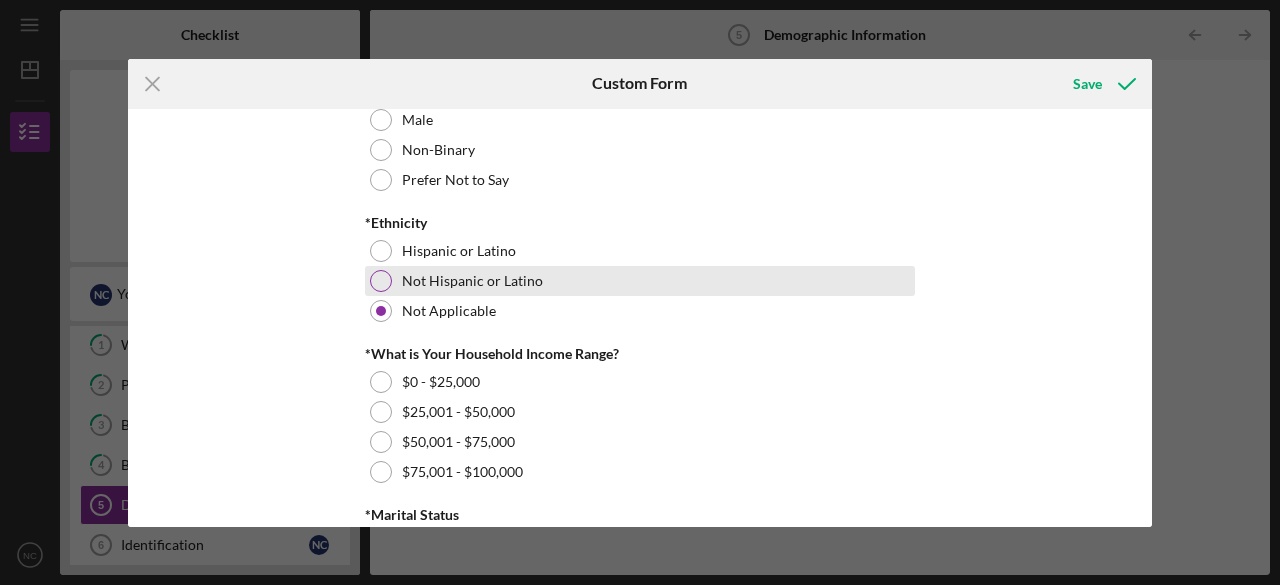 click at bounding box center [381, 281] 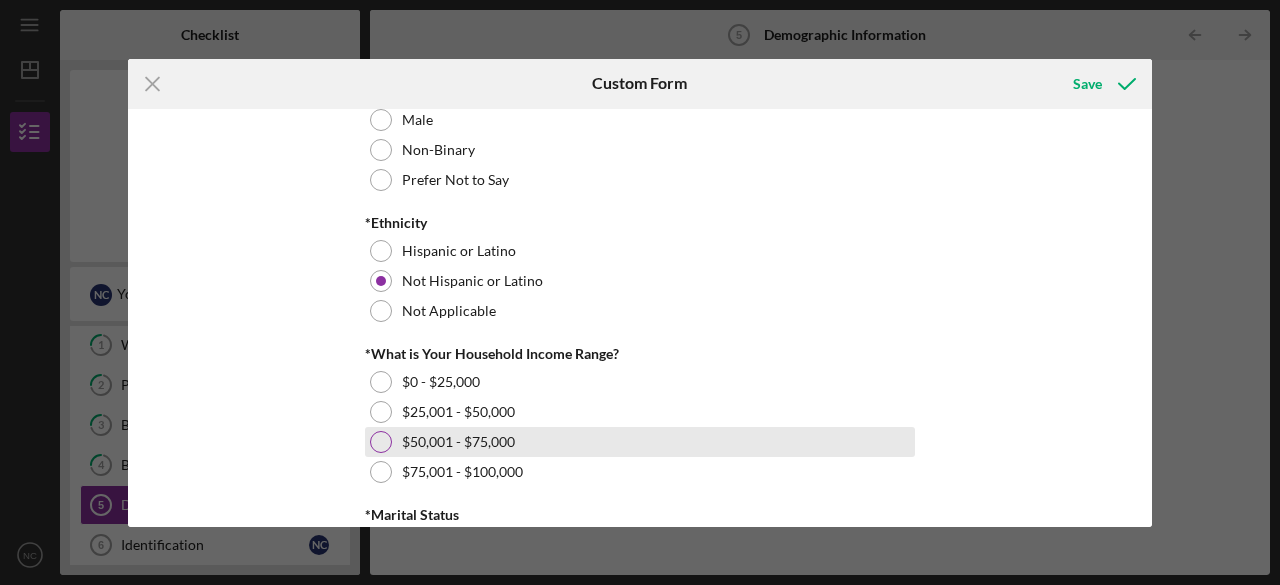 click at bounding box center [381, 442] 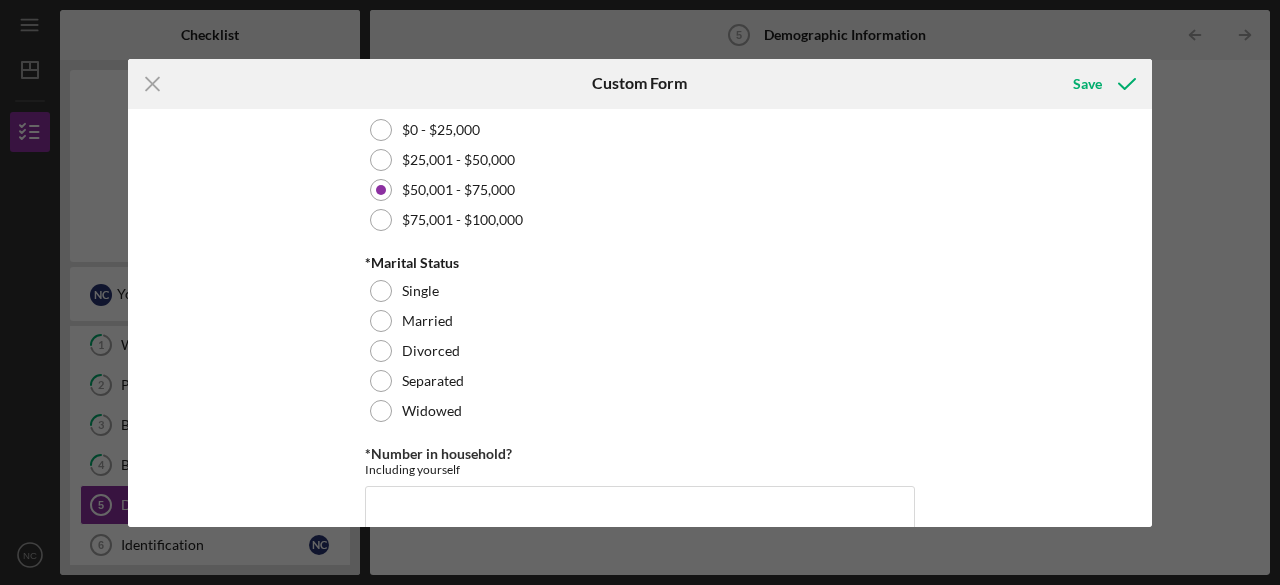 scroll, scrollTop: 872, scrollLeft: 0, axis: vertical 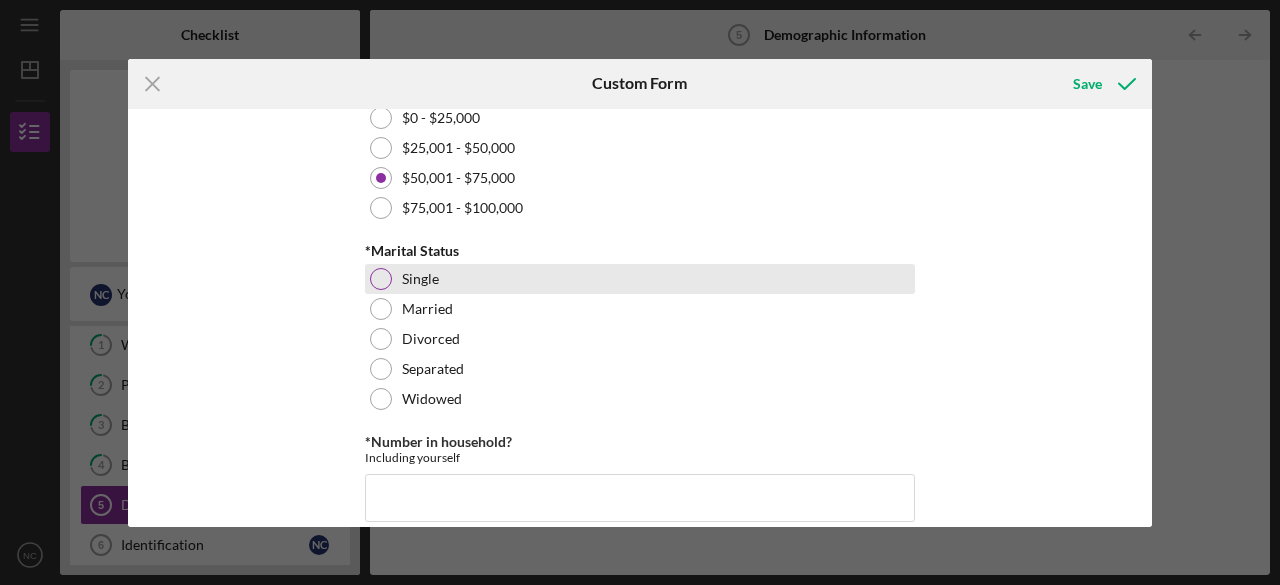 click at bounding box center (381, 279) 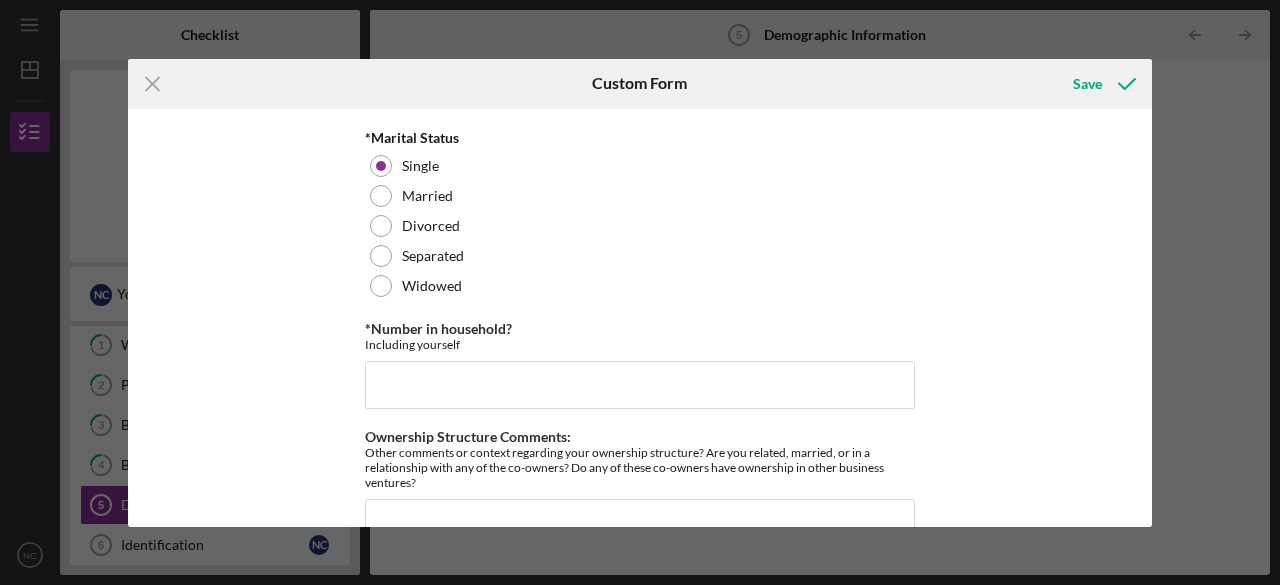 scroll, scrollTop: 992, scrollLeft: 0, axis: vertical 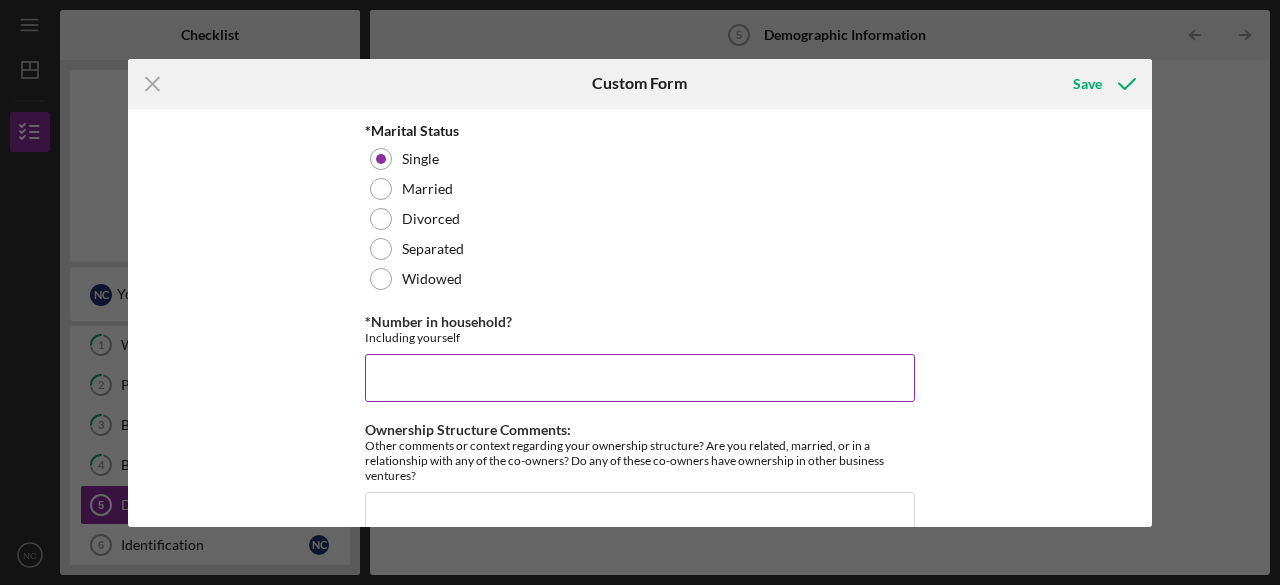 click on "*Number in household?" at bounding box center [640, 378] 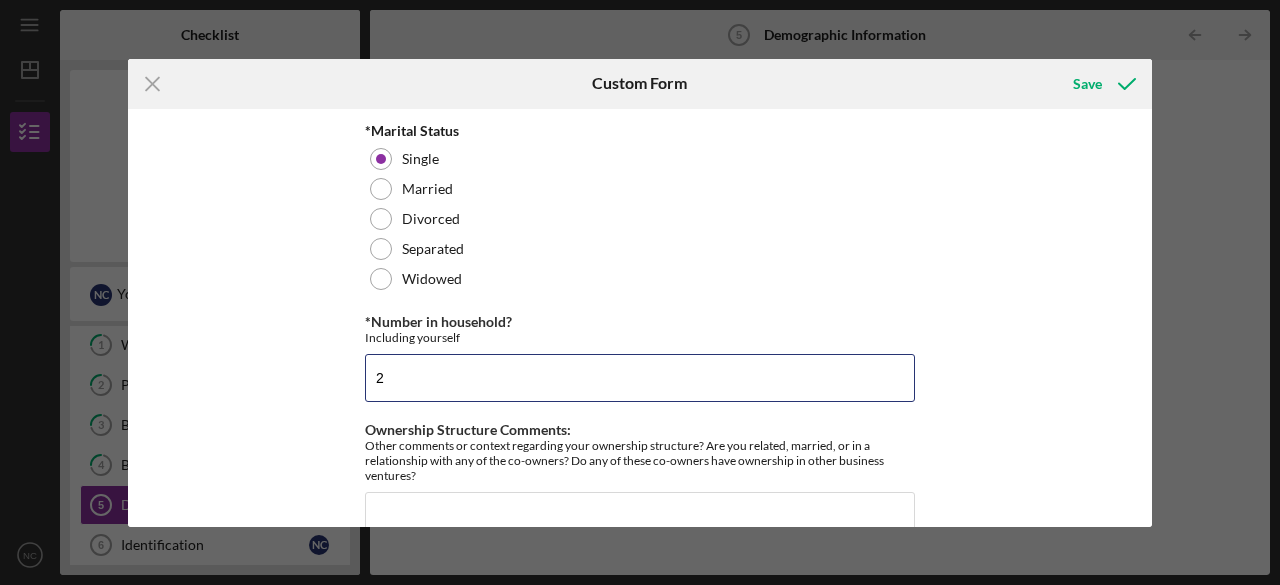 type on "2" 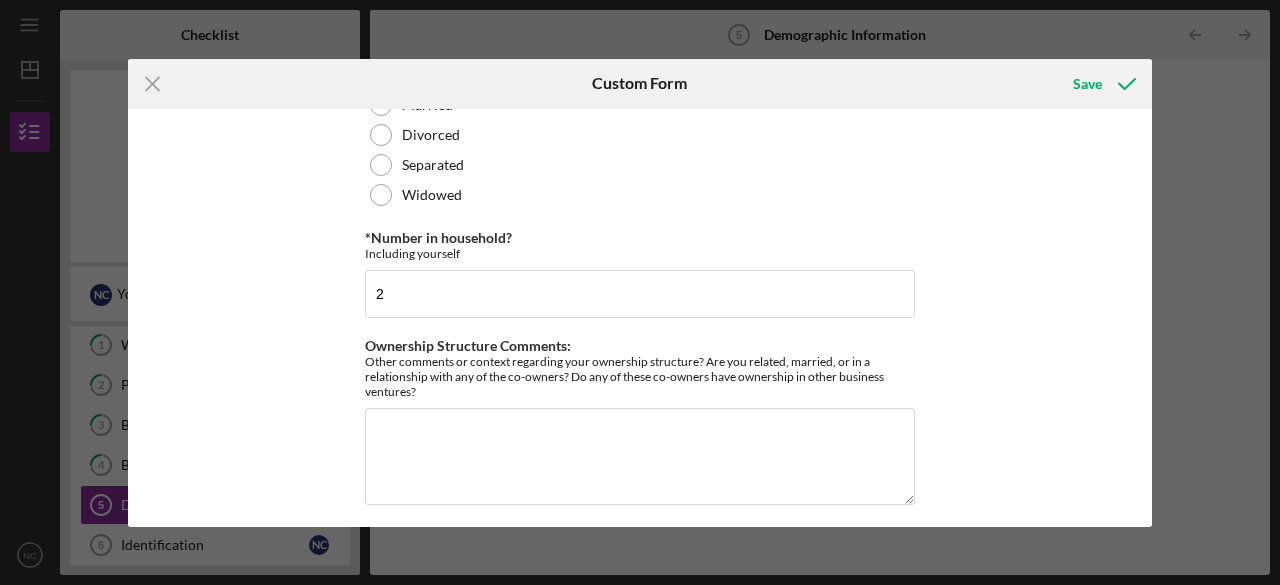 scroll, scrollTop: 1085, scrollLeft: 0, axis: vertical 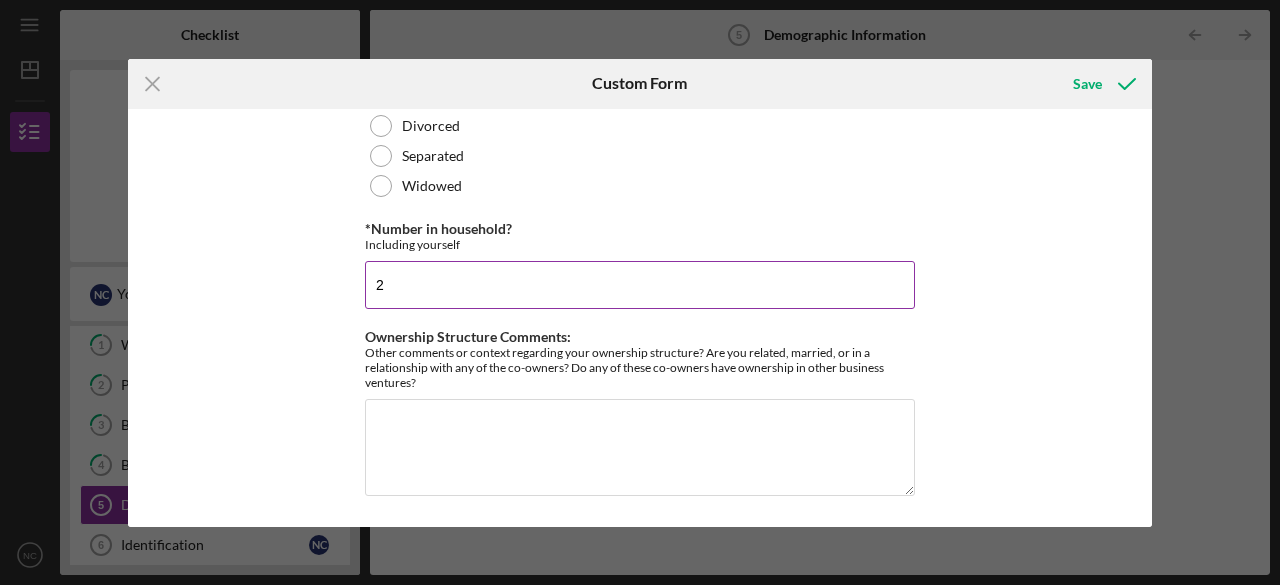 click on "2" at bounding box center (640, 285) 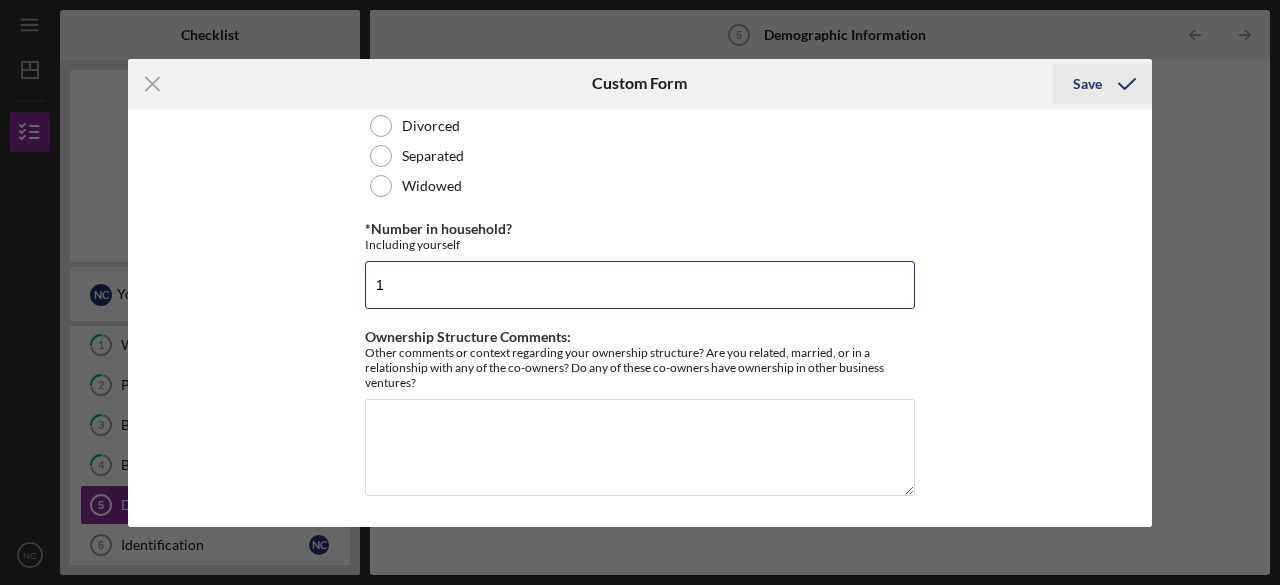 type on "1" 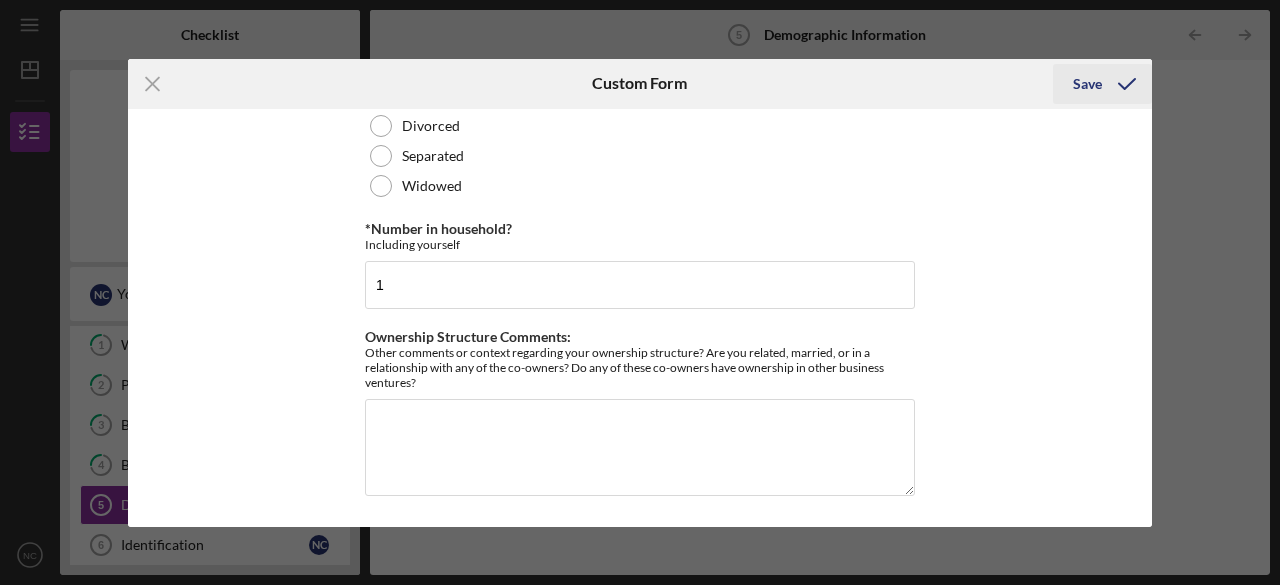 click on "Save" at bounding box center [1087, 84] 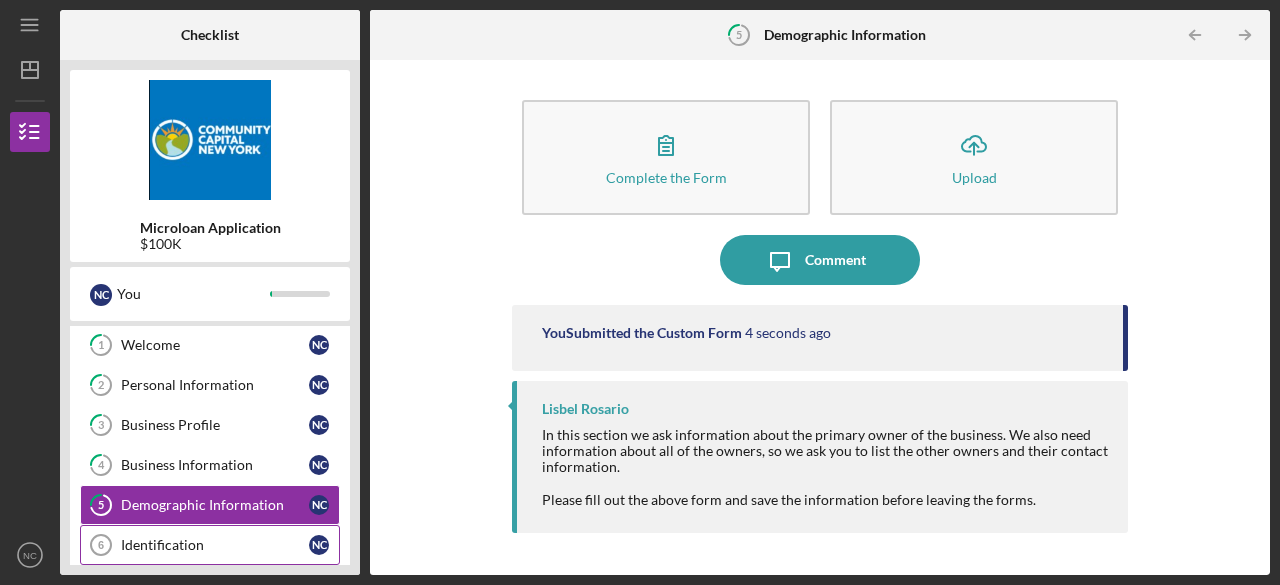 click on "Identification" at bounding box center [215, 545] 